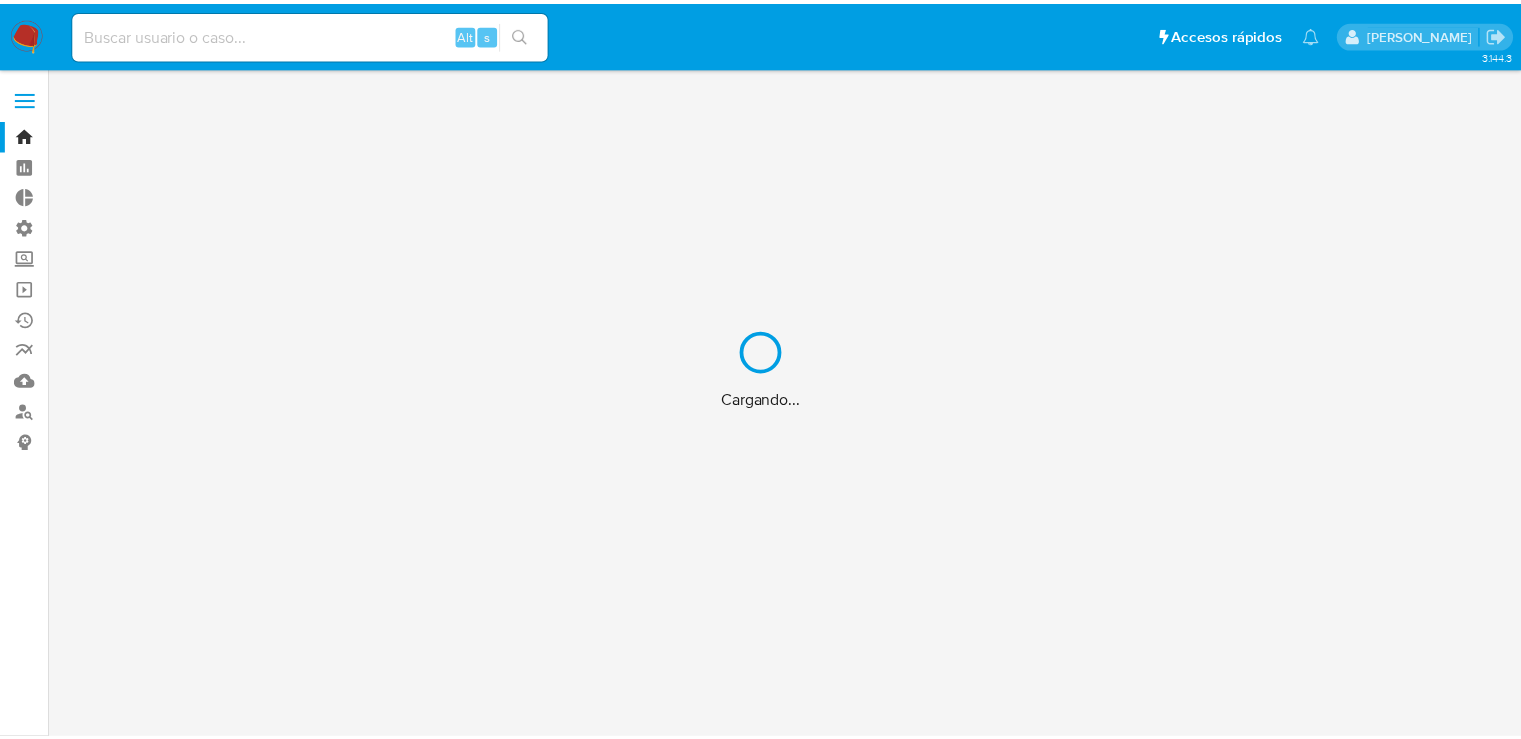 scroll, scrollTop: 0, scrollLeft: 0, axis: both 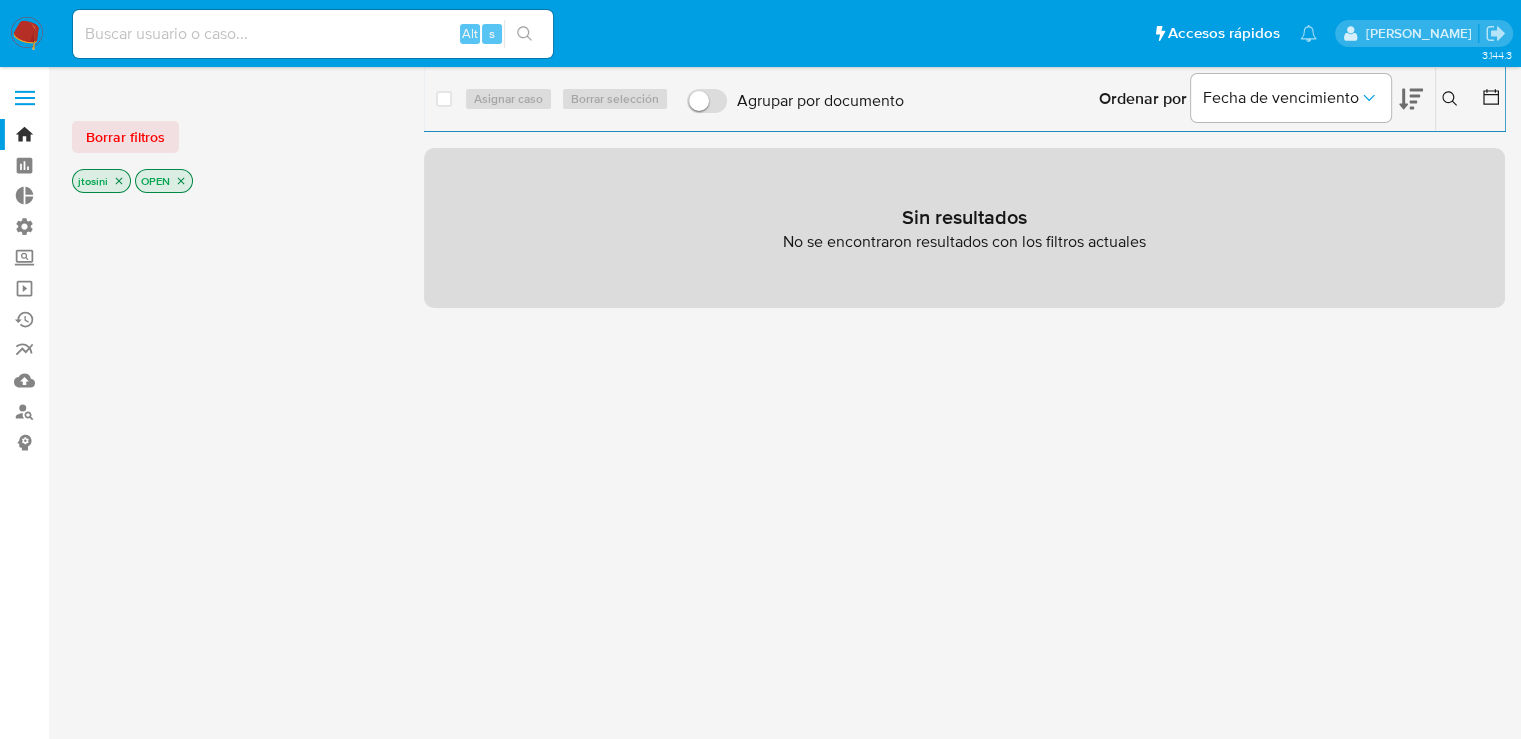 click 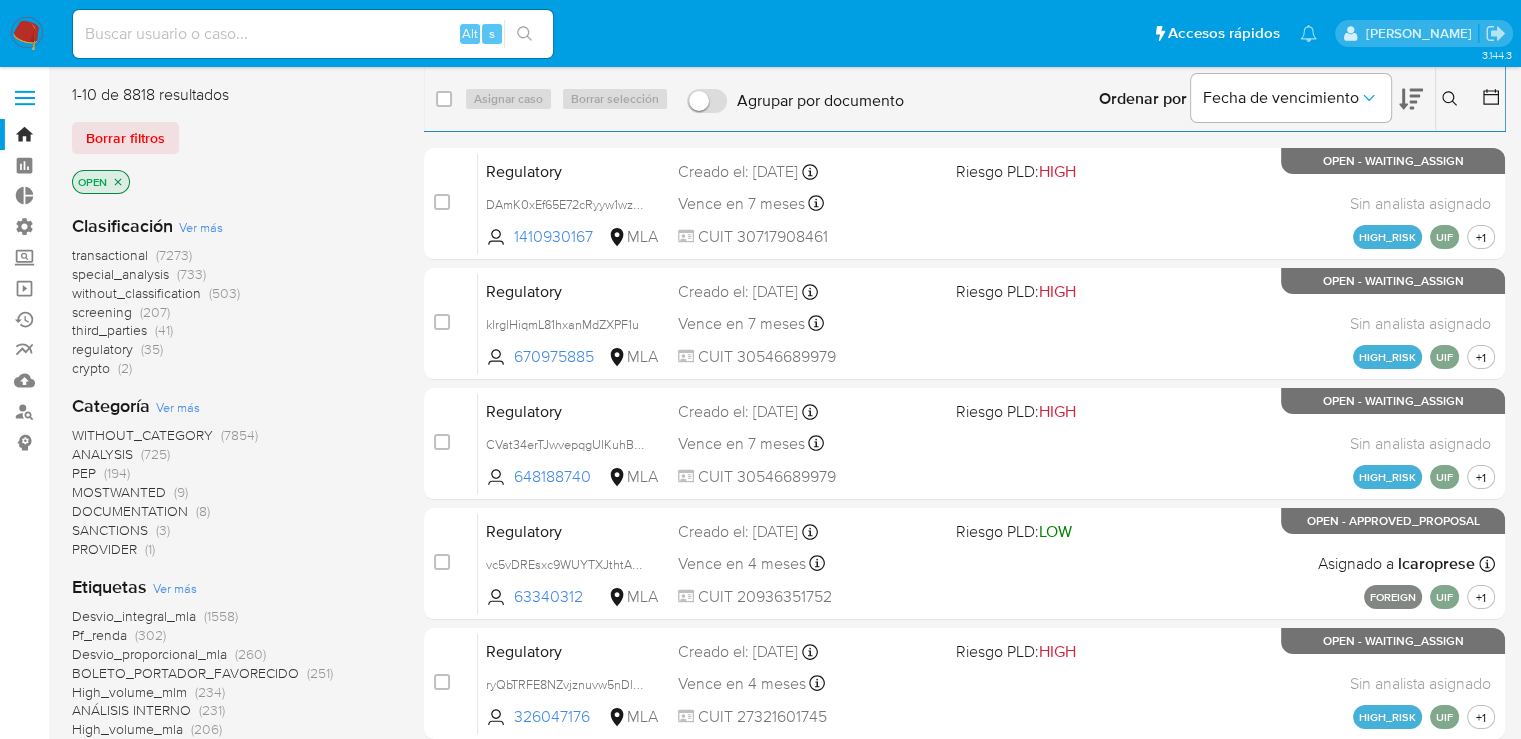 click 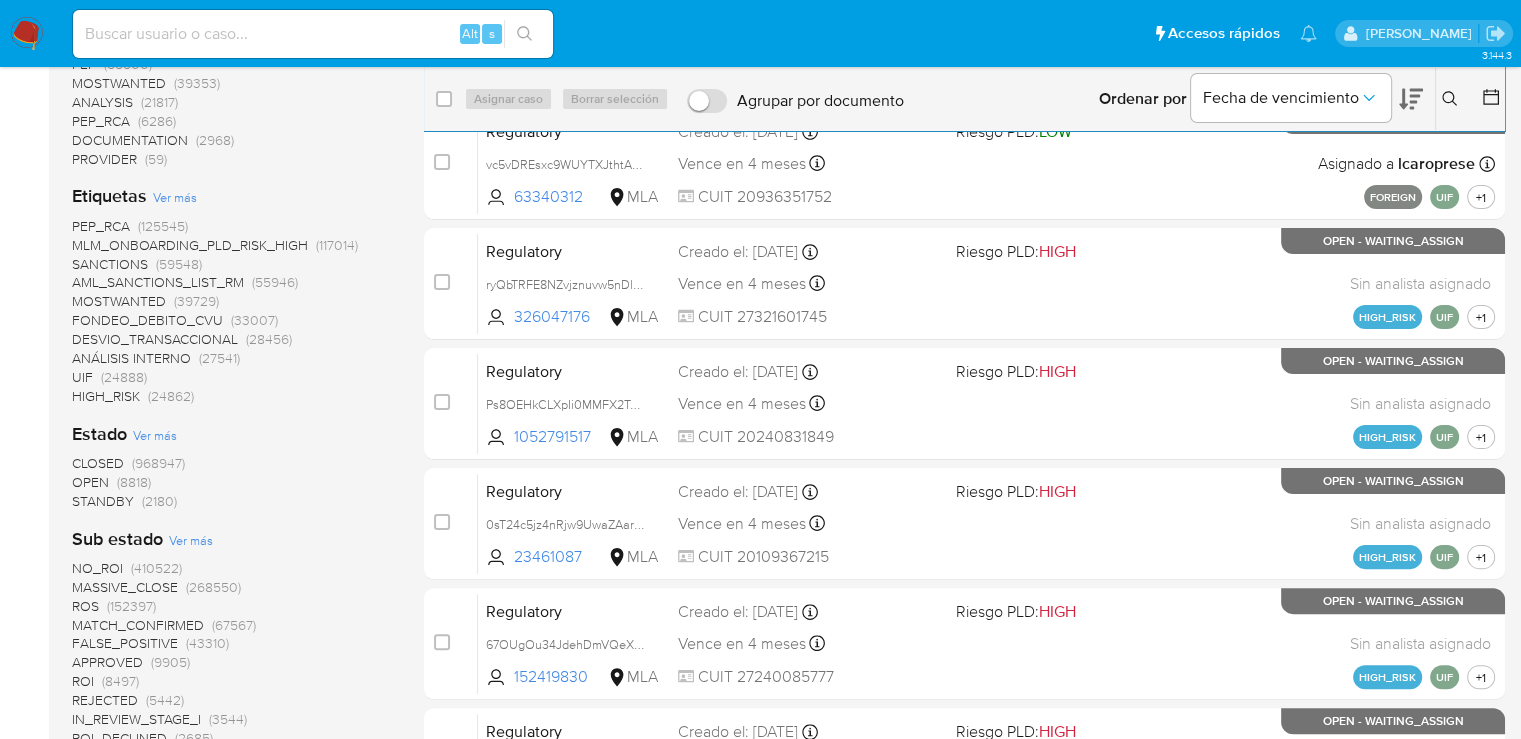 scroll, scrollTop: 500, scrollLeft: 0, axis: vertical 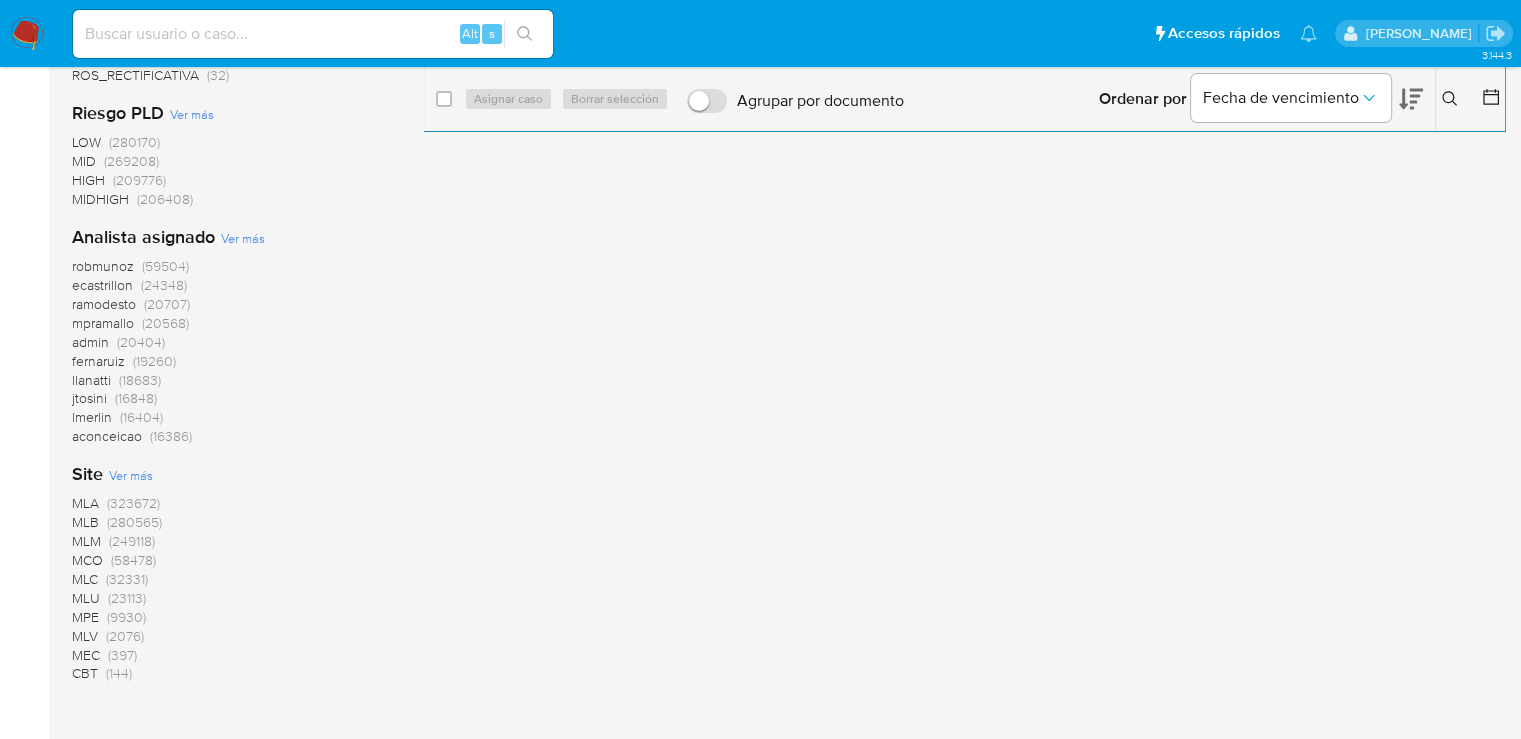 click on "MLA (323672)" at bounding box center (116, 503) 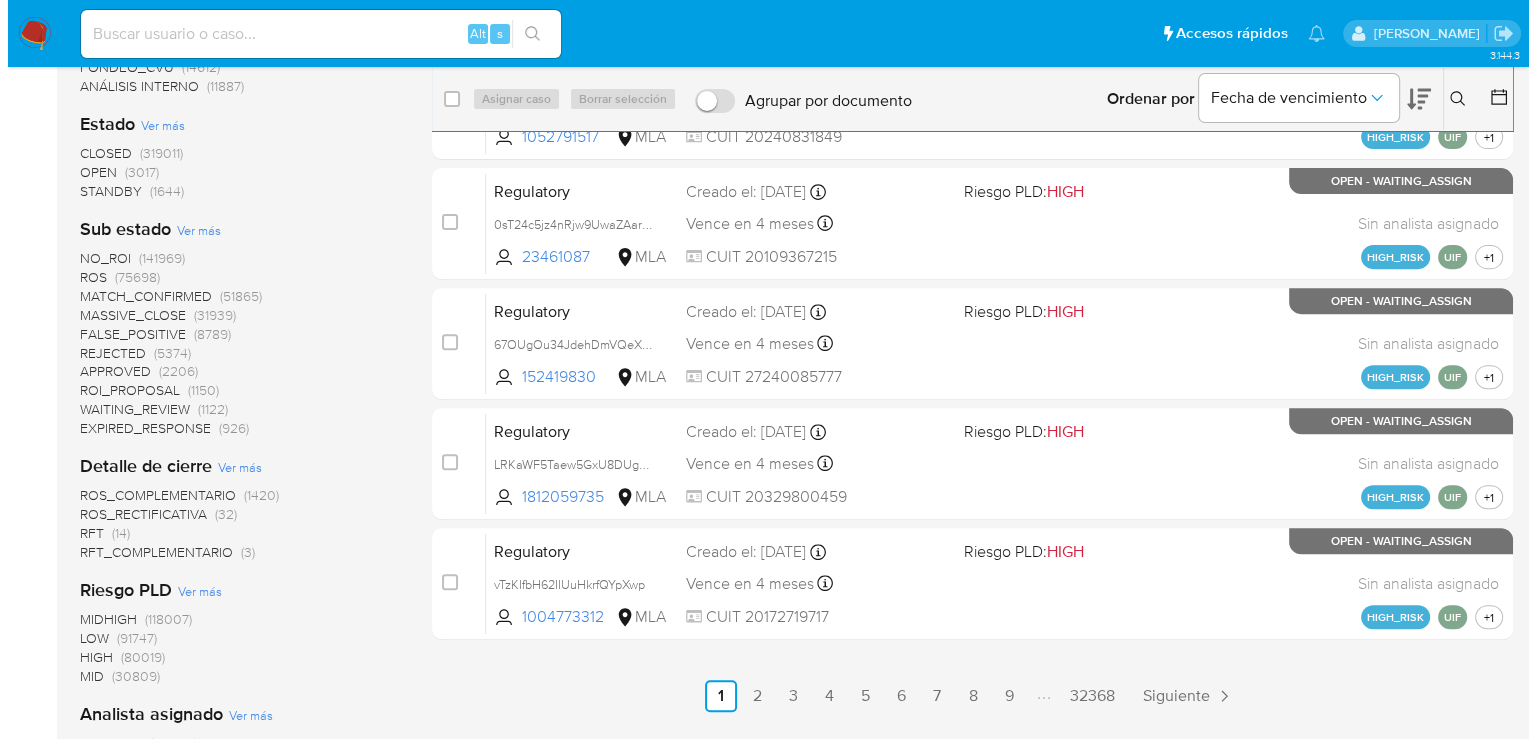 scroll, scrollTop: 692, scrollLeft: 0, axis: vertical 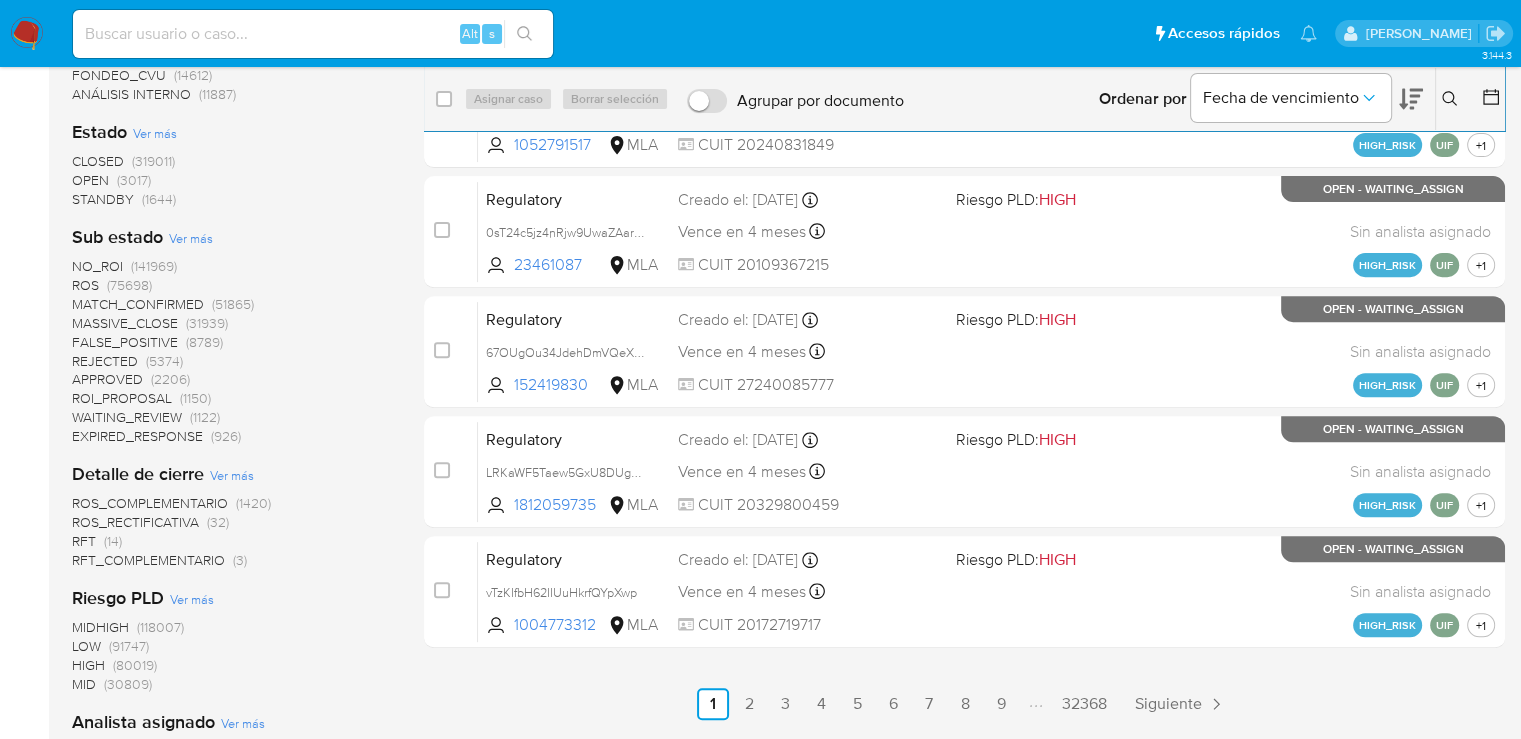 click on "Sub estado Ver más NO_ROI (141969) ROS (75698) MATCH_CONFIRMED (51865) MASSIVE_CLOSE (31939) FALSE_POSITIVE (8789) REJECTED (5374) APPROVED (2206) ROI_PROPOSAL (1150) WAITING_REVIEW (1122) EXPIRED_RESPONSE (926)" at bounding box center (232, 335) 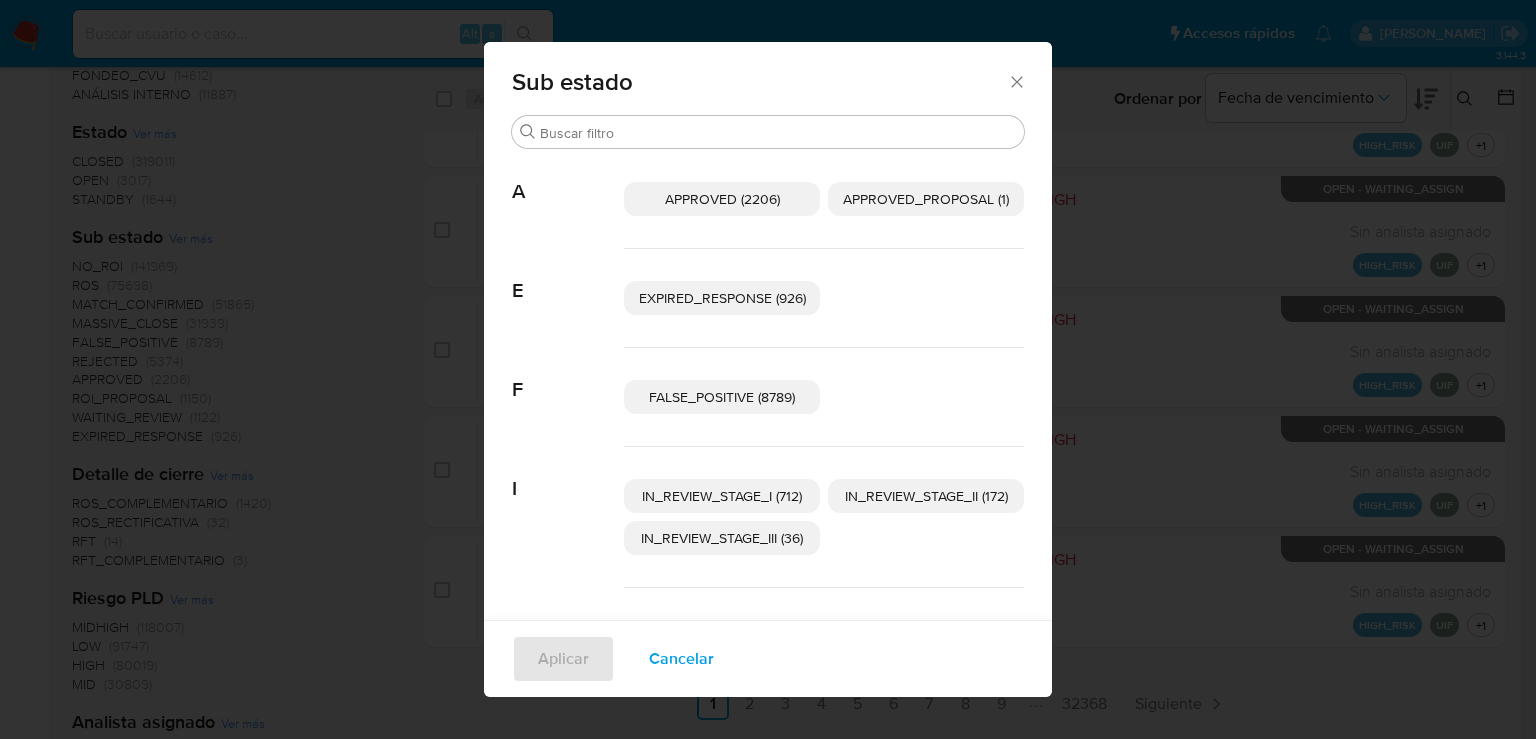 click on "A" at bounding box center (568, 177) 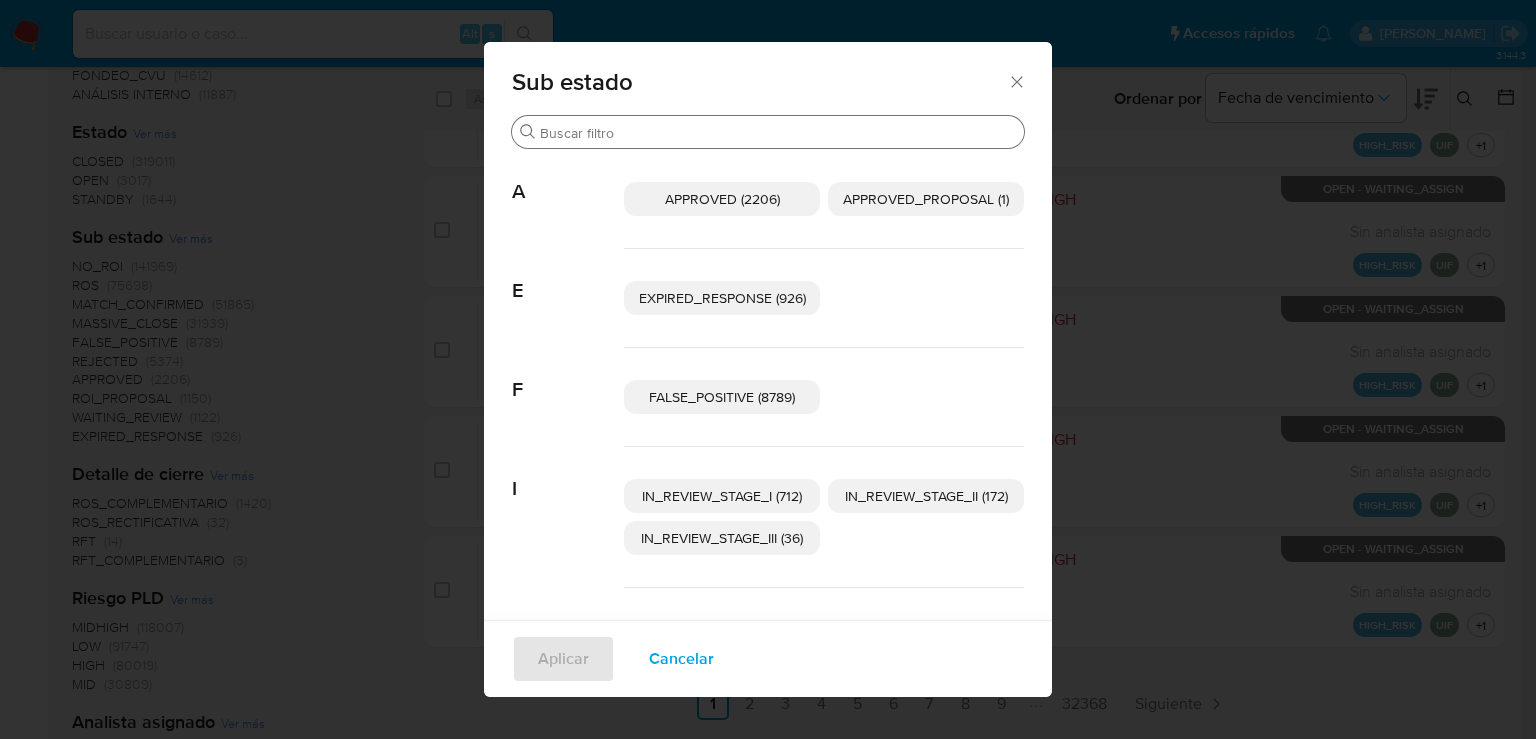 click on "Buscar" at bounding box center (778, 133) 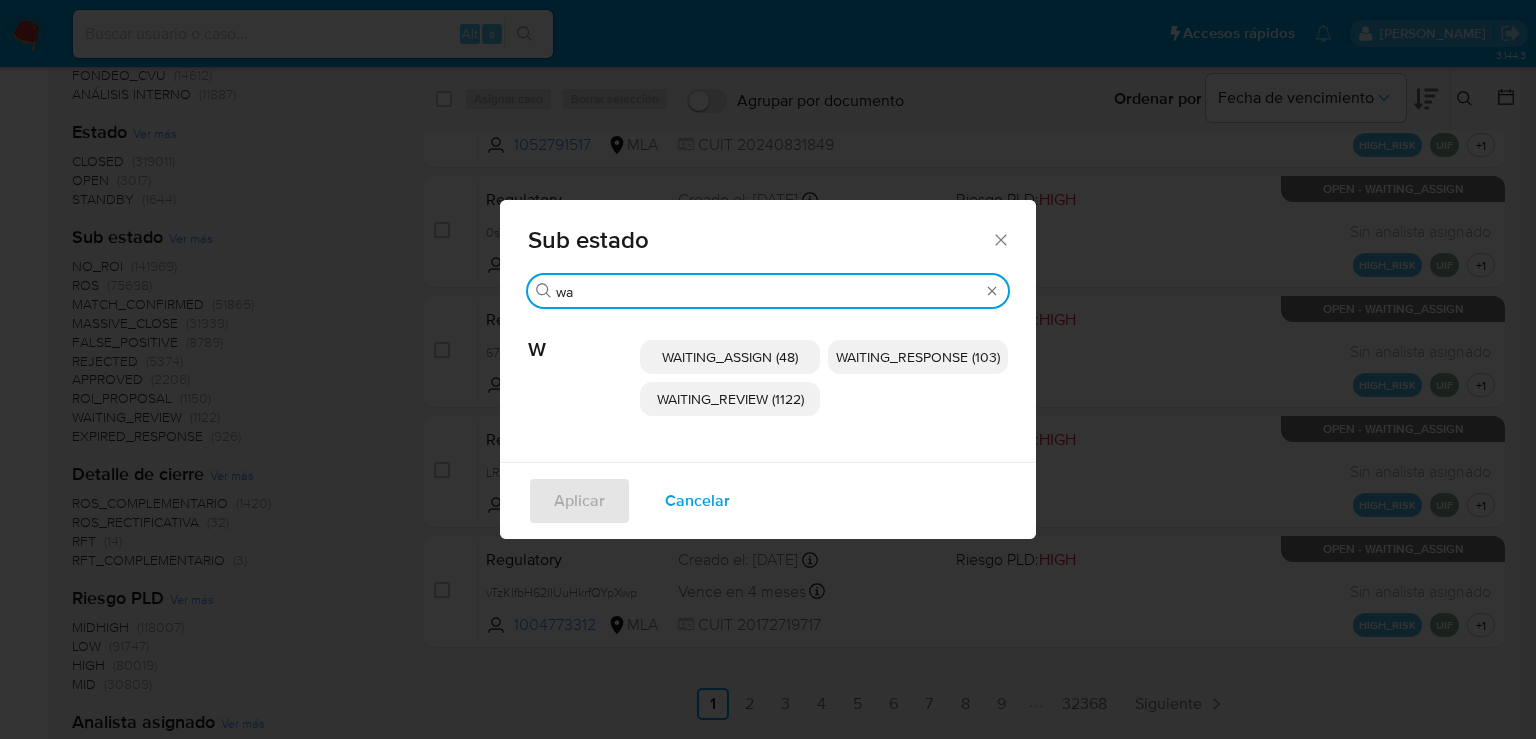 type on "wa" 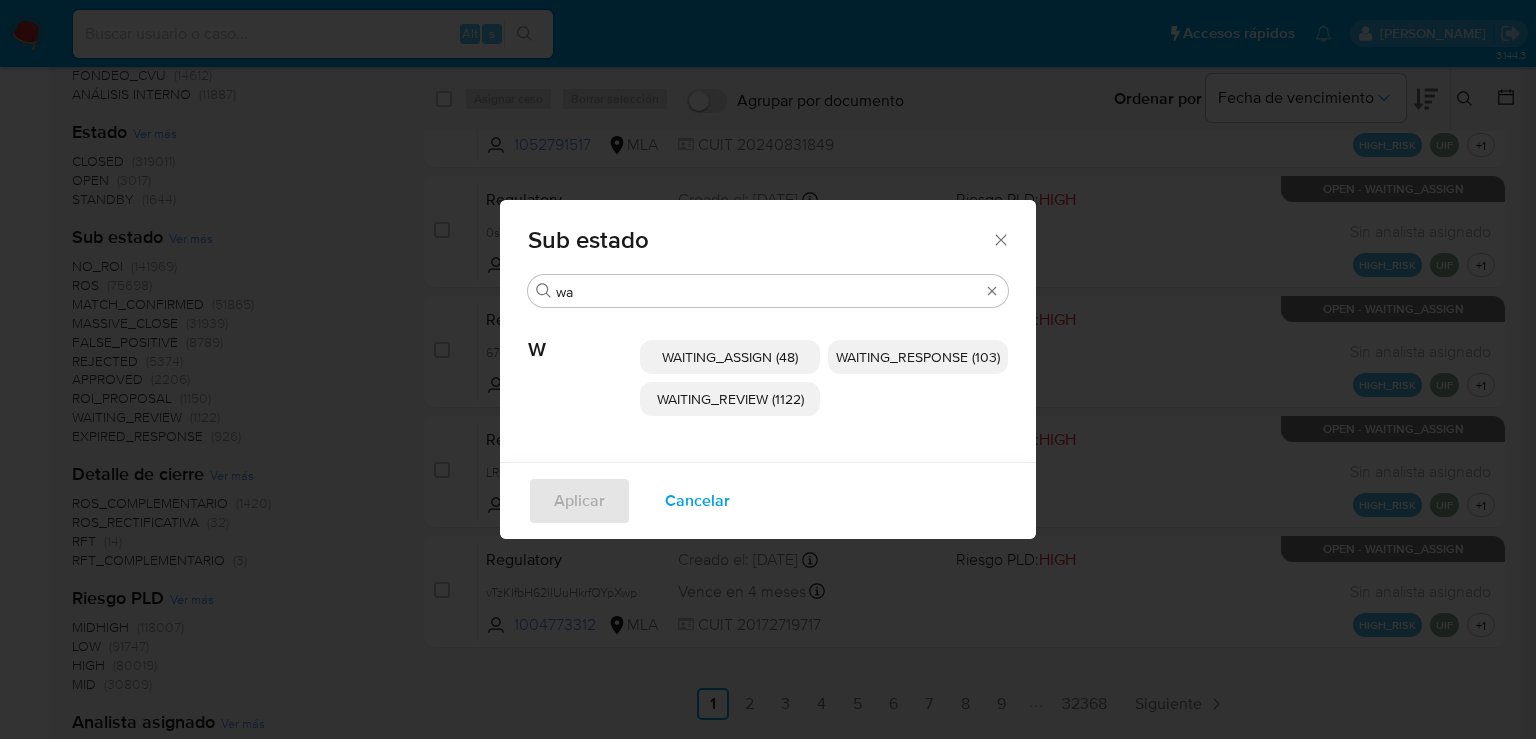 click on "WAITING_REVIEW (1122)" at bounding box center [730, 399] 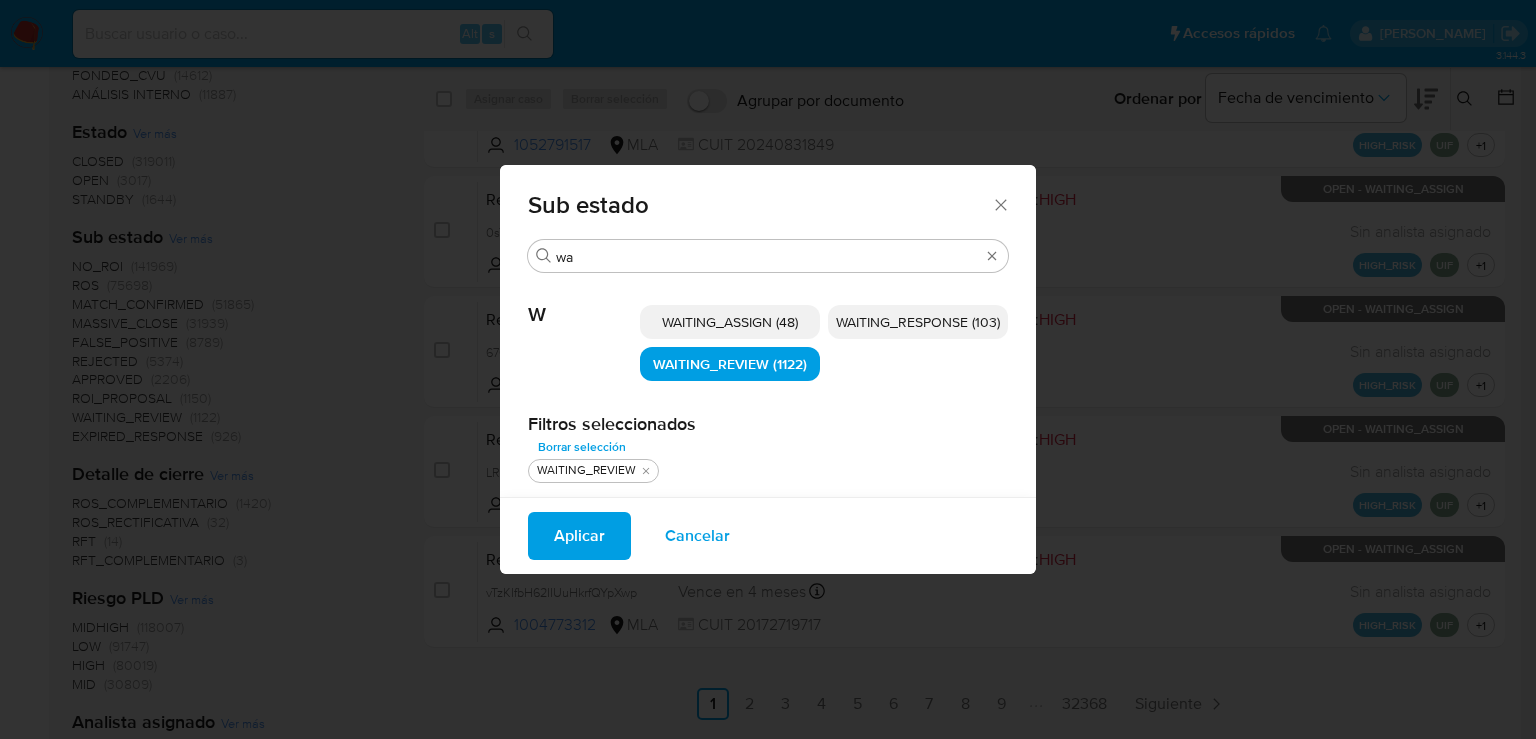 click on "Aplicar" at bounding box center [579, 536] 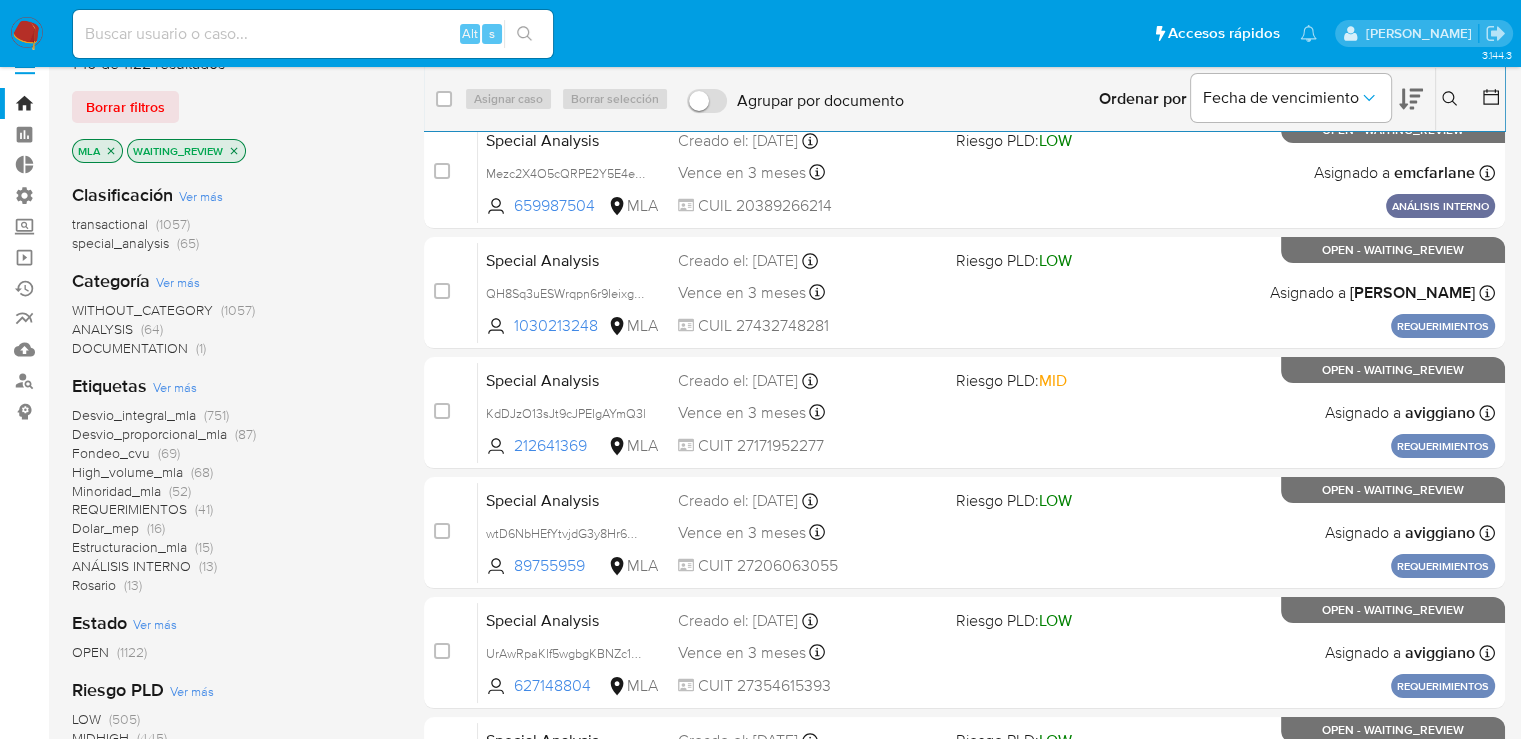 scroll, scrollTop: 0, scrollLeft: 0, axis: both 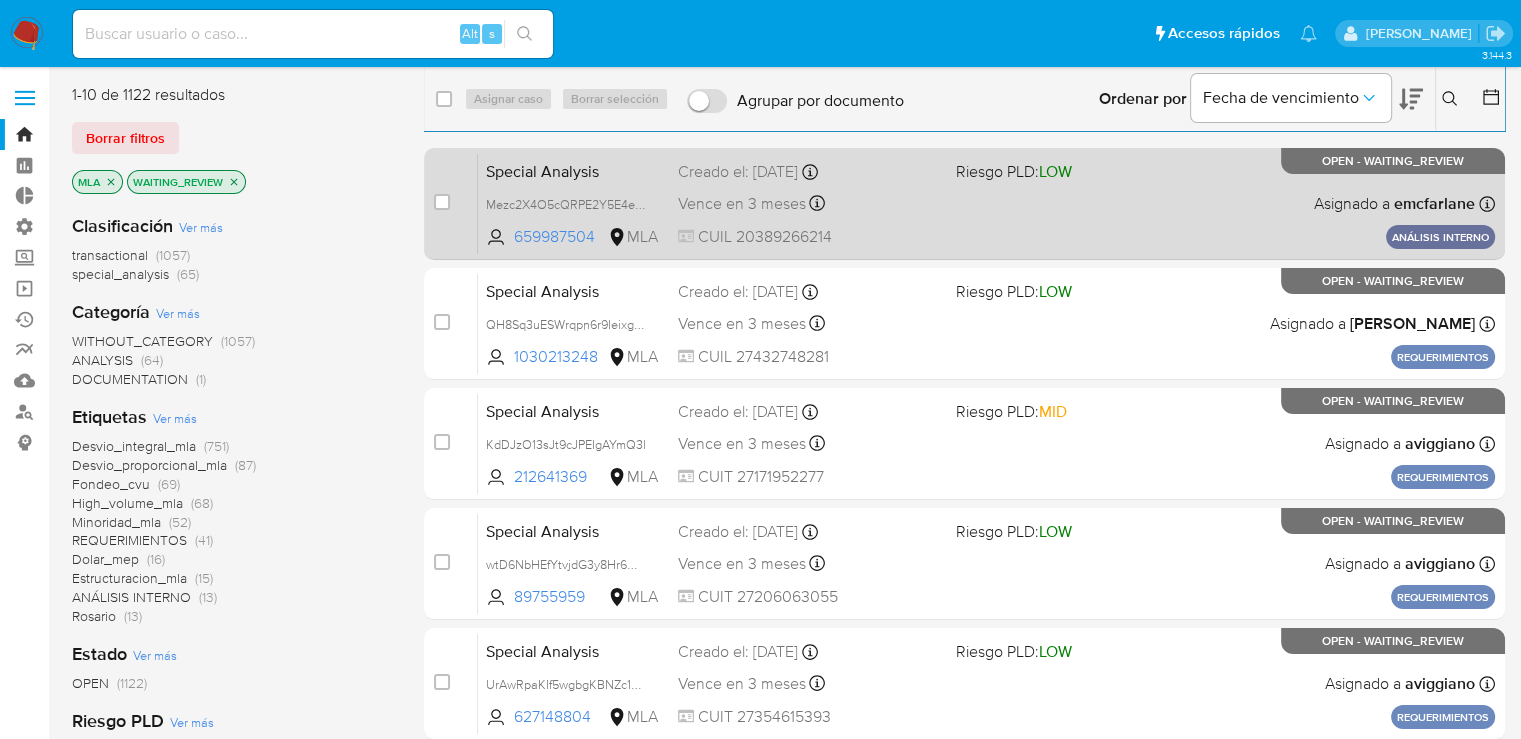click on "Special Analysis Mezc2X4O5cQRPE2Y5E4e7yLE 659987504 MLA Riesgo PLD:  LOW Creado el: 04/07/2025   Creado el: 04/07/2025 11:34:42 Vence en 3 meses   Vence el 02/10/2025 11:34:42 CUIL   20389266214 Asignado a   emcfarlane   Asignado el: 04/07/2025 11:34:42 ANÁLISIS INTERNO OPEN - WAITING_REVIEW" at bounding box center [986, 203] 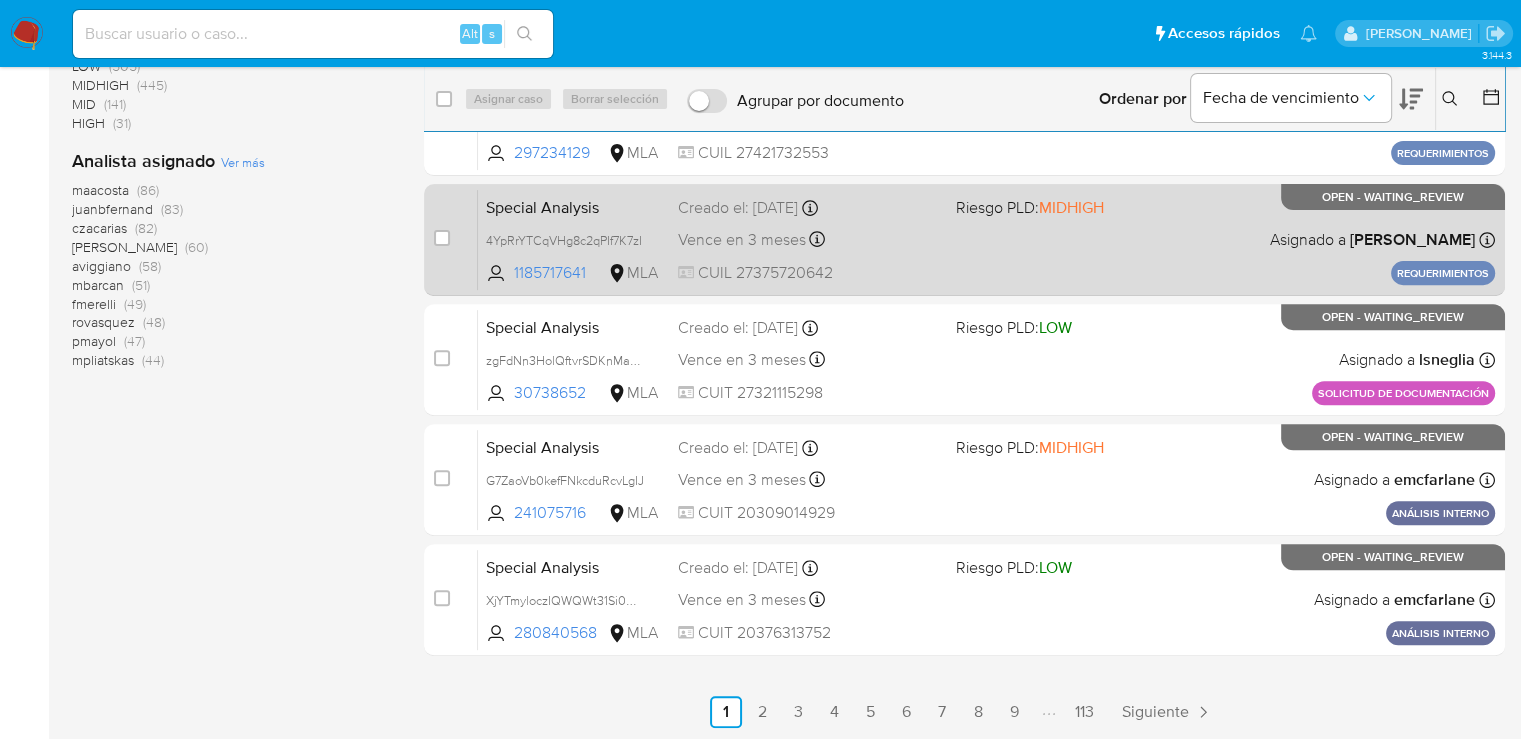 scroll, scrollTop: 685, scrollLeft: 0, axis: vertical 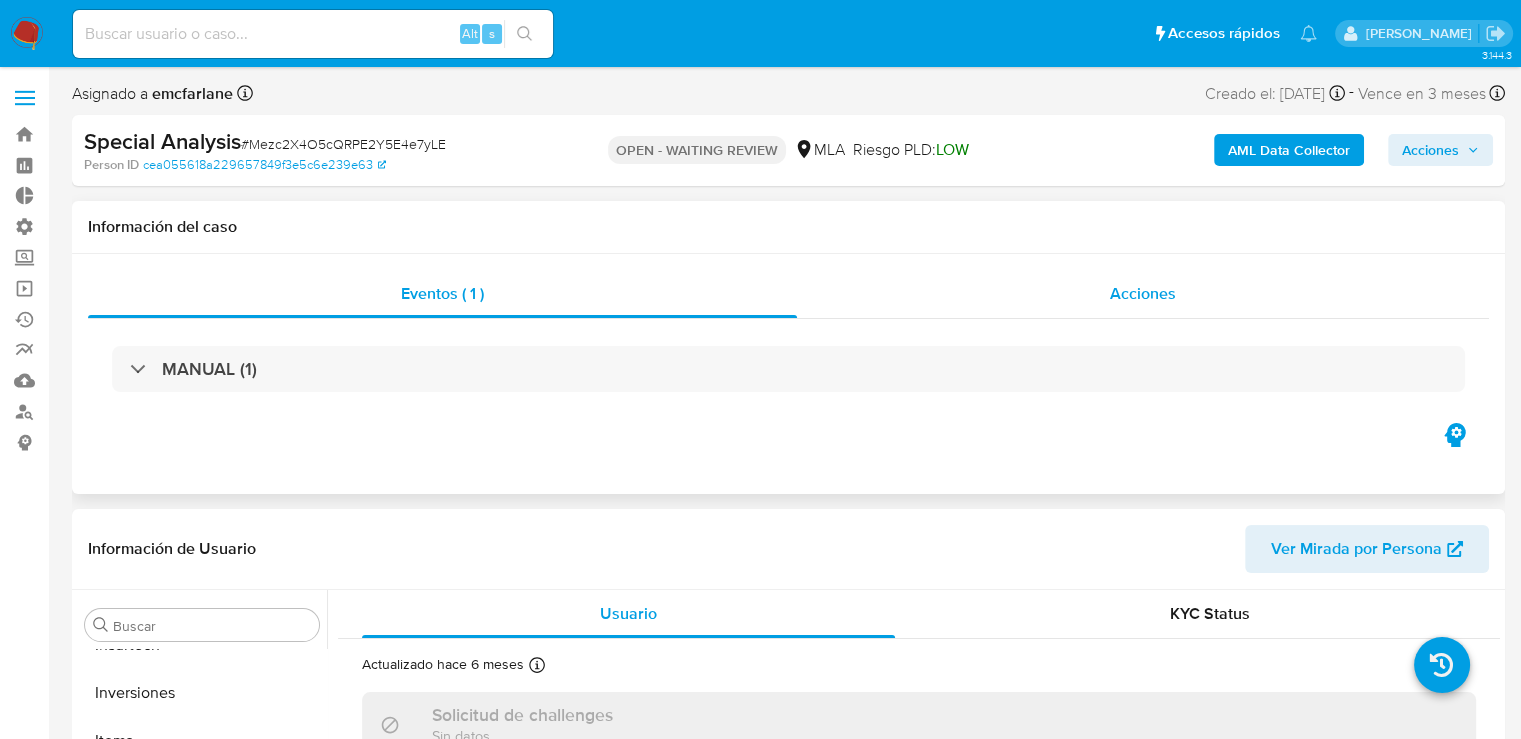 click on "Acciones" at bounding box center (1143, 294) 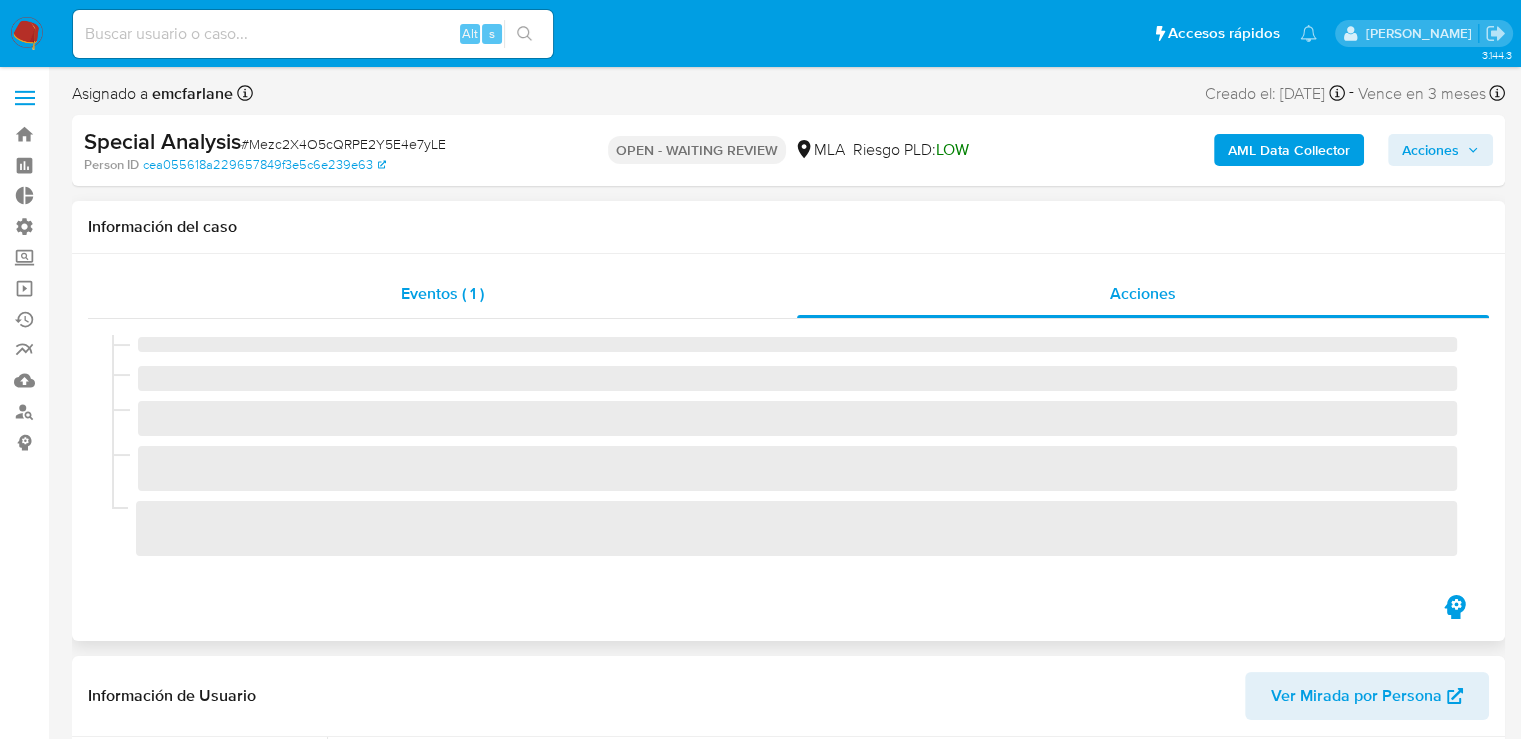 select on "10" 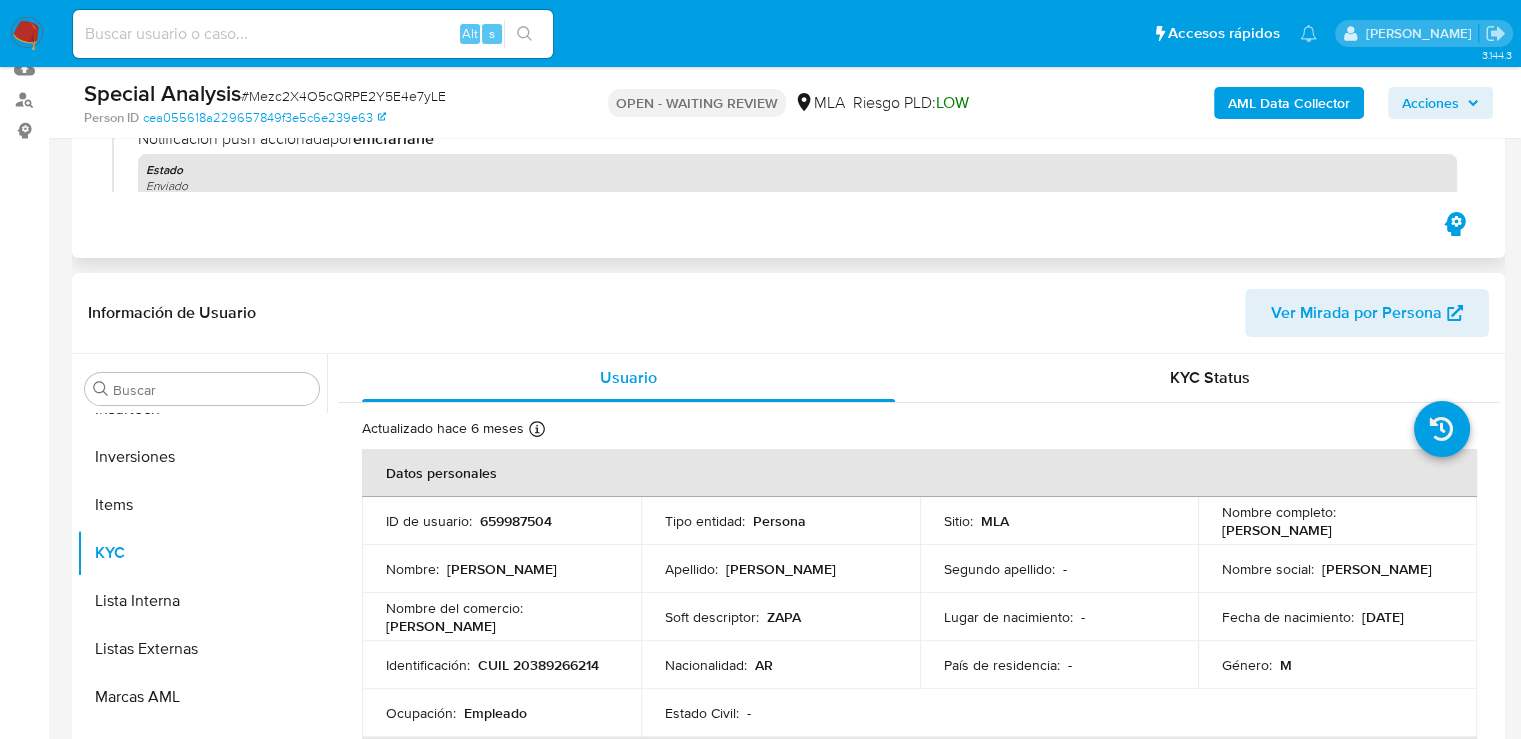 scroll, scrollTop: 600, scrollLeft: 0, axis: vertical 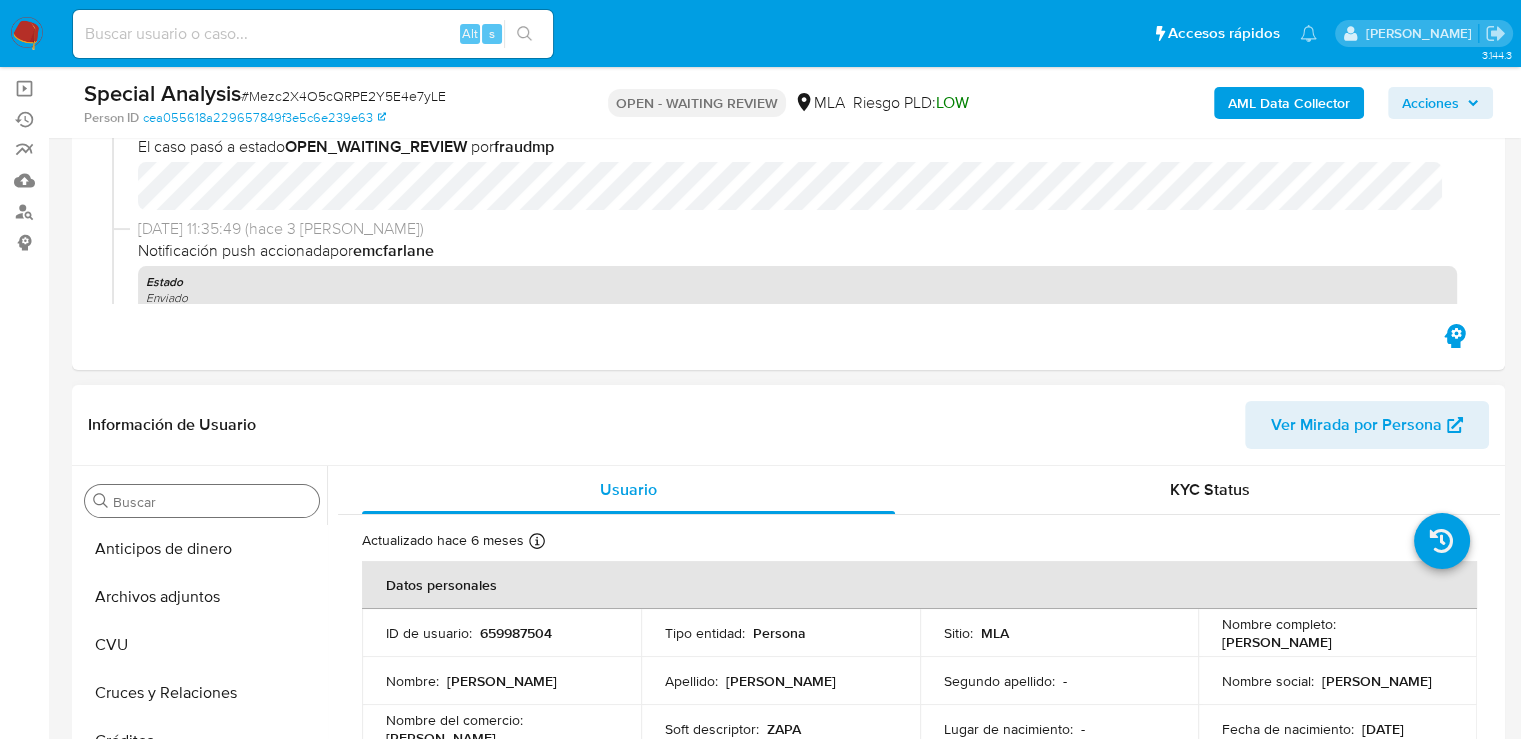 click on "Buscar" at bounding box center [212, 502] 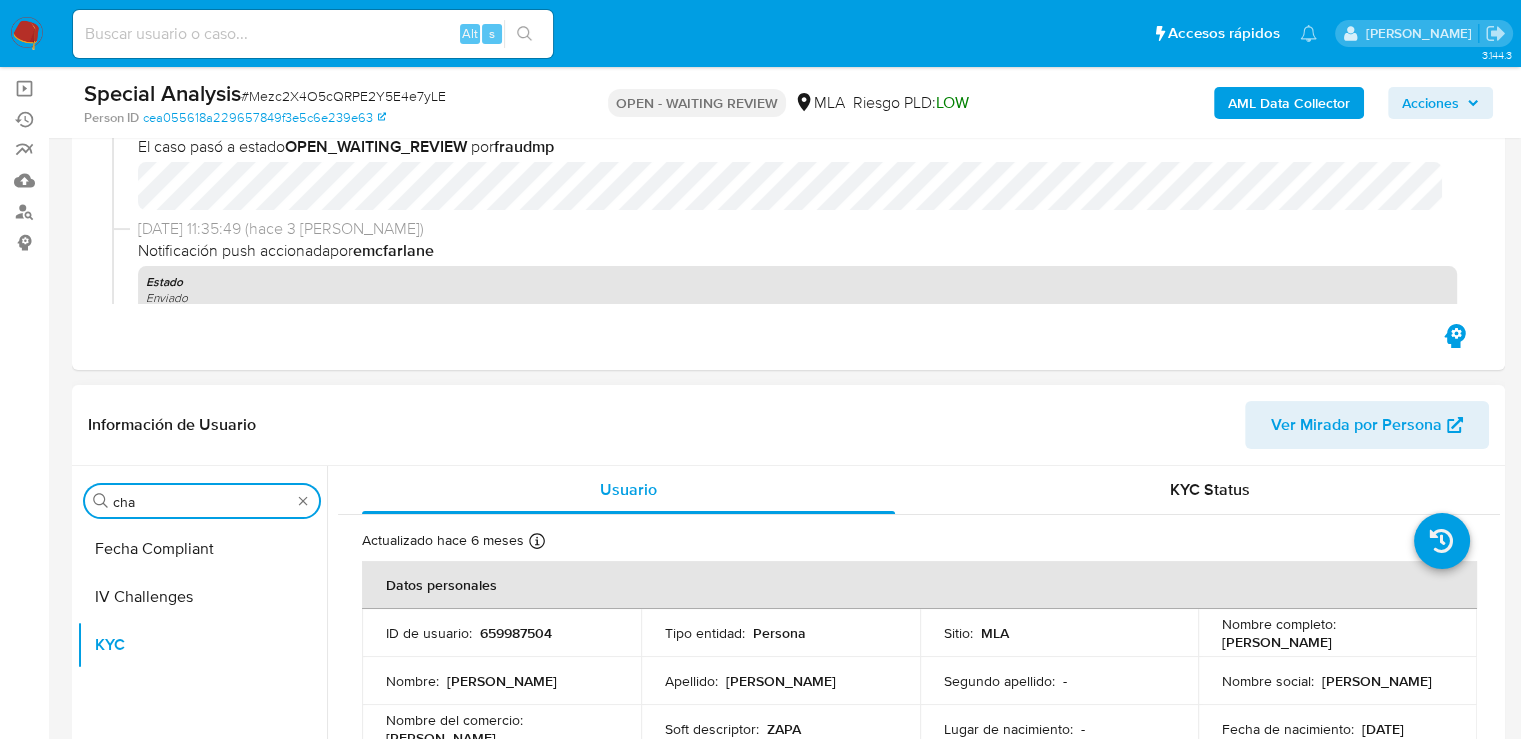type on "chat" 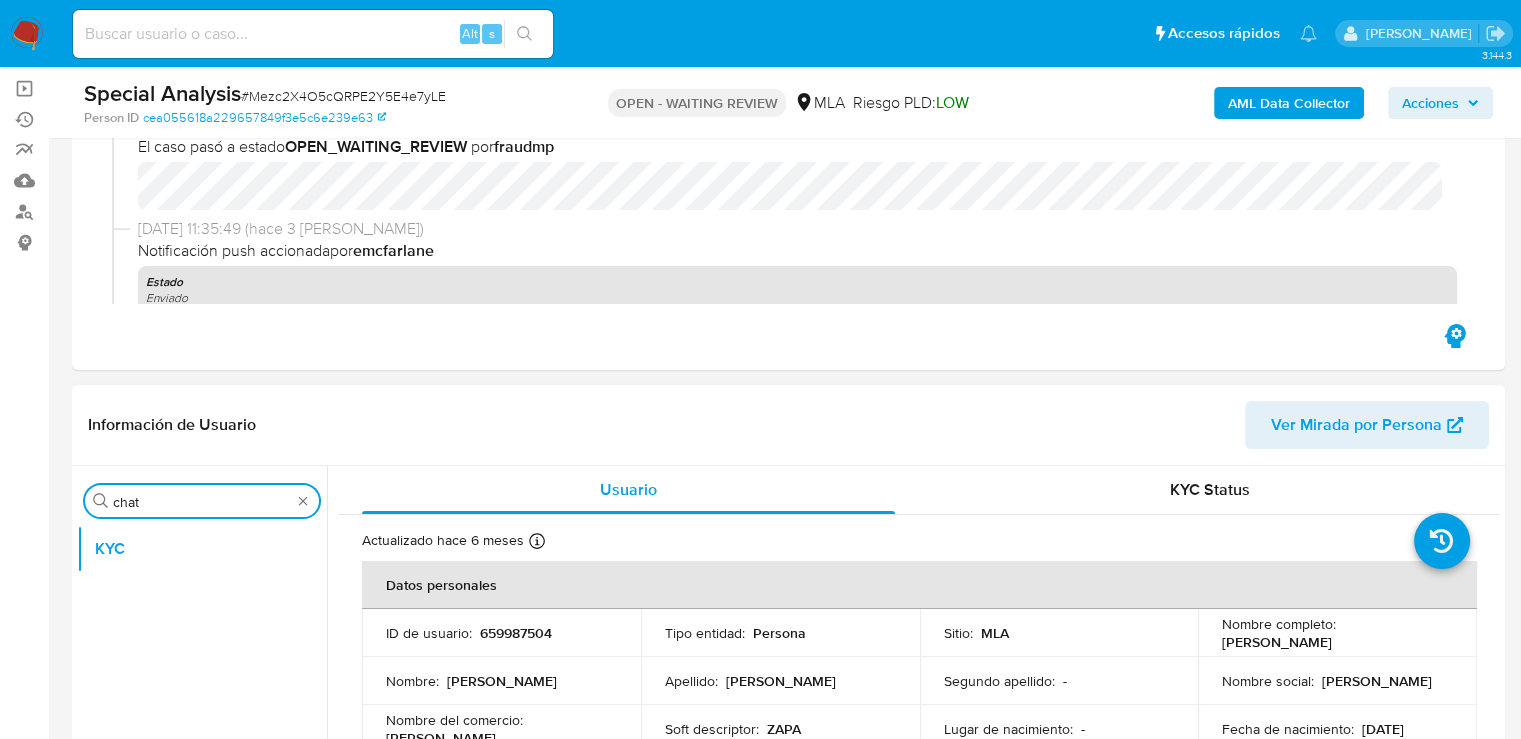 click on "chat" at bounding box center [202, 502] 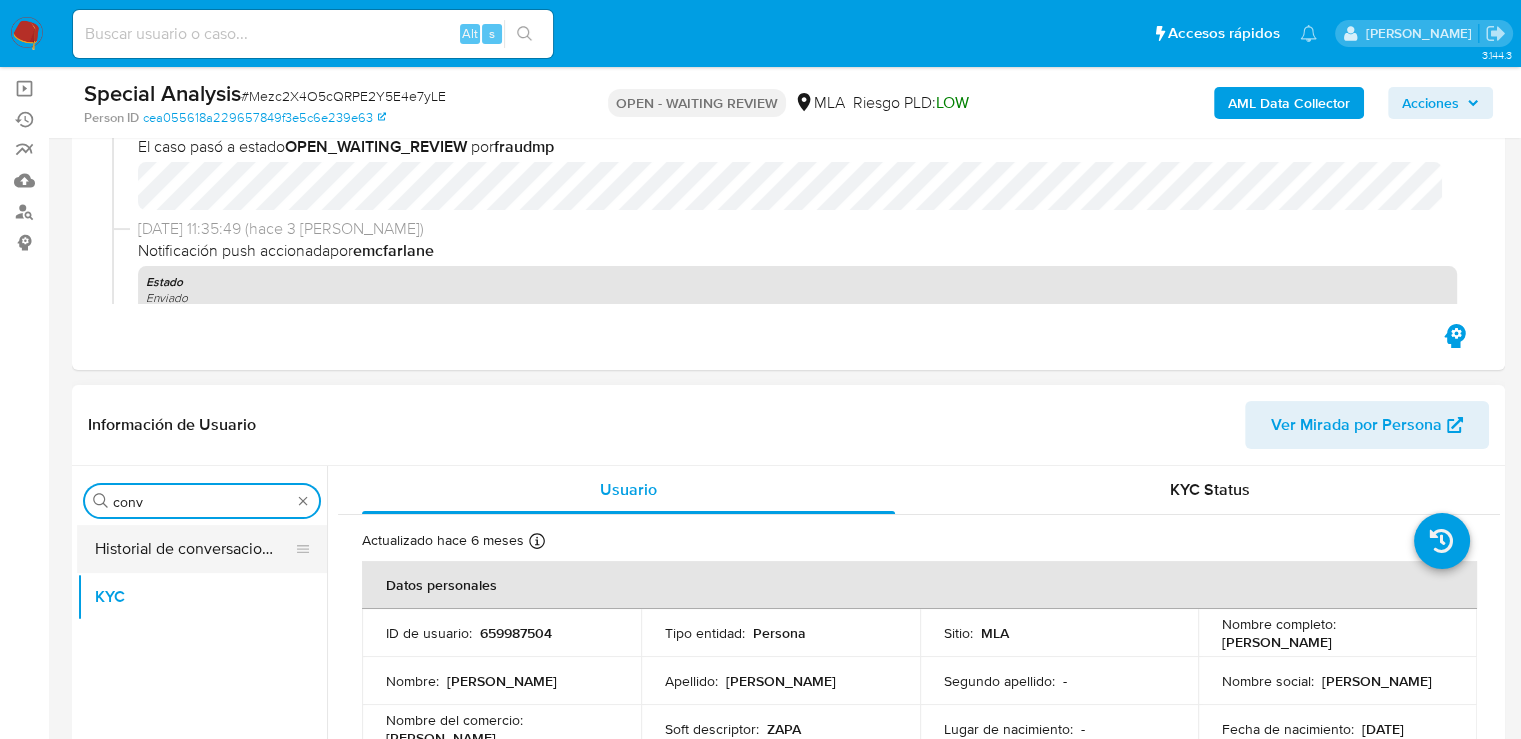 type on "conv" 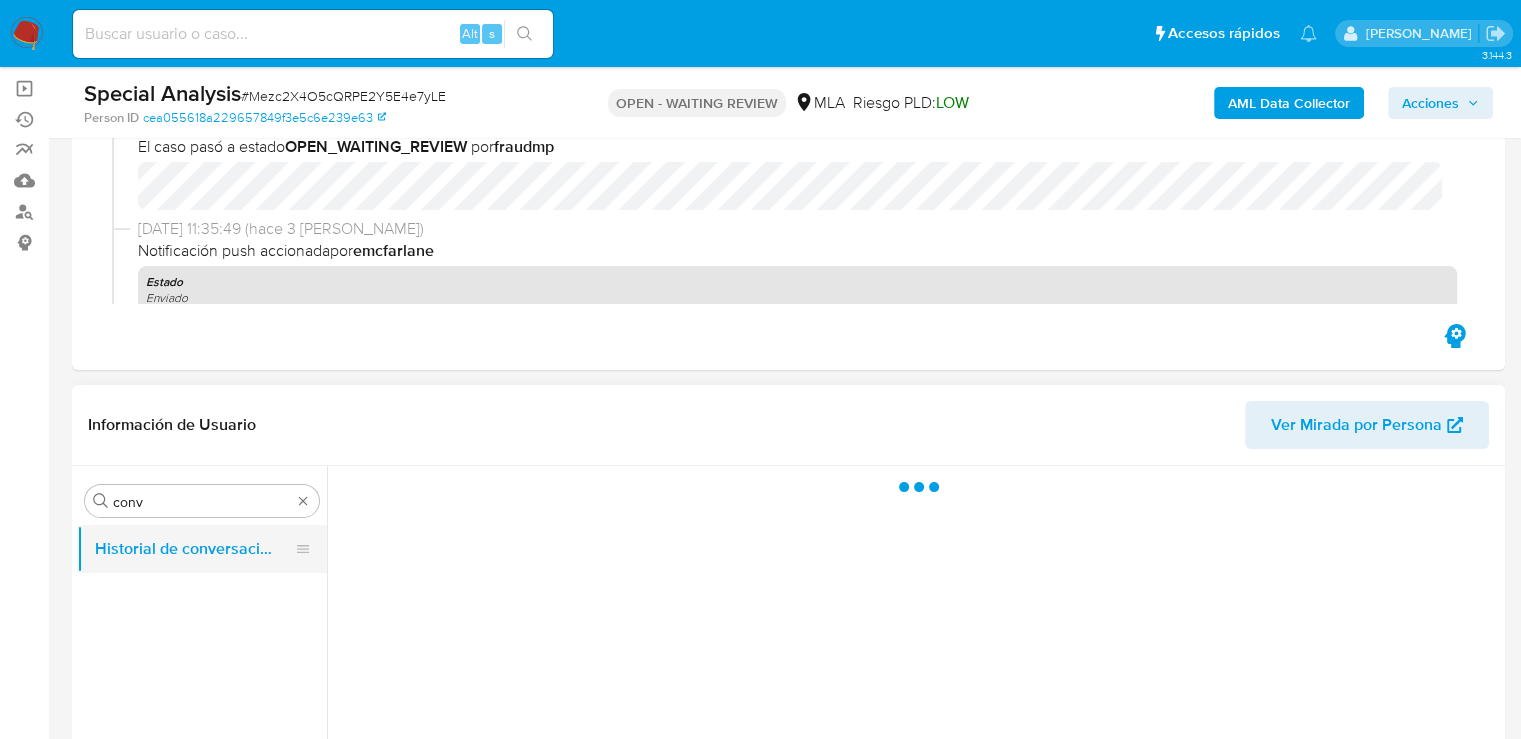 click on "Historial de conversaciones" at bounding box center (194, 549) 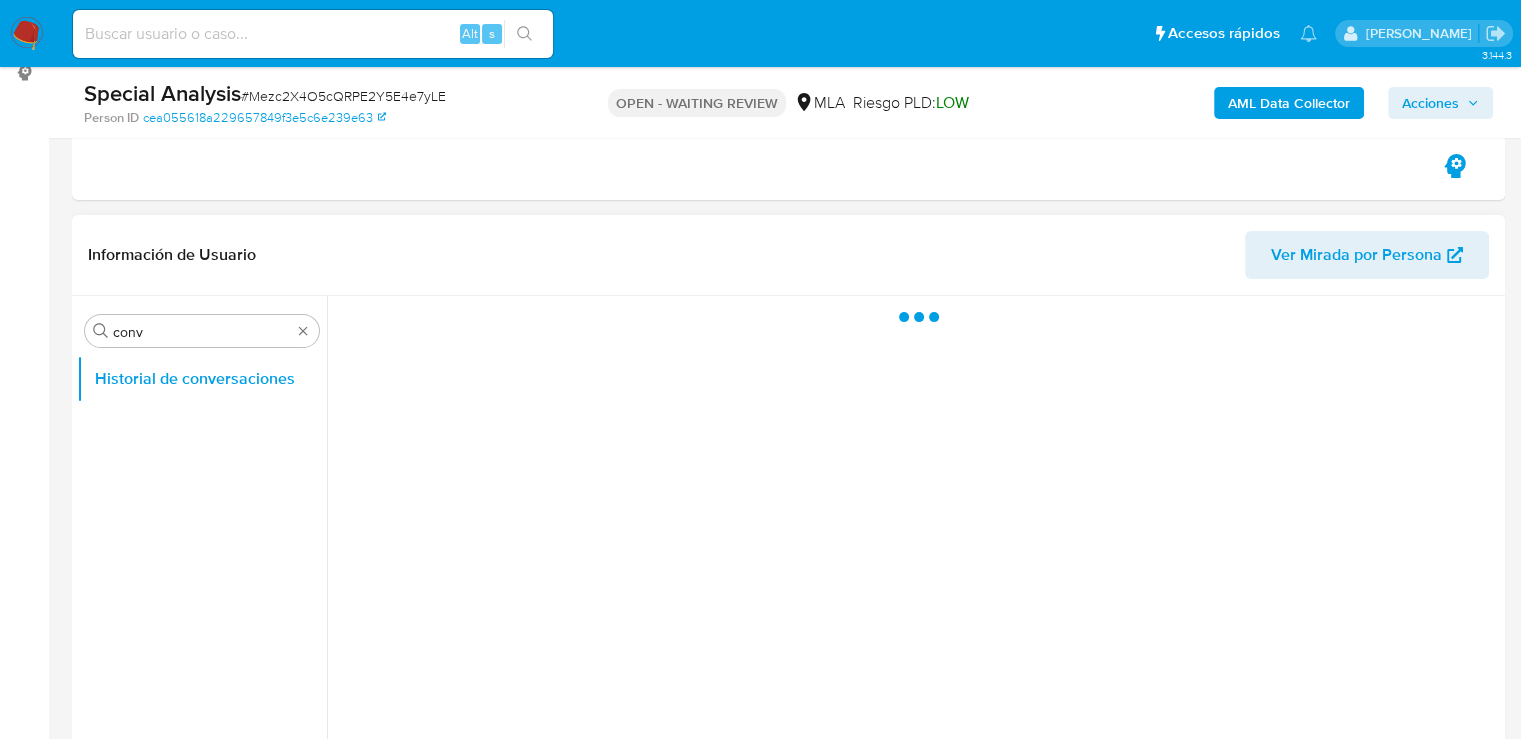 scroll, scrollTop: 500, scrollLeft: 0, axis: vertical 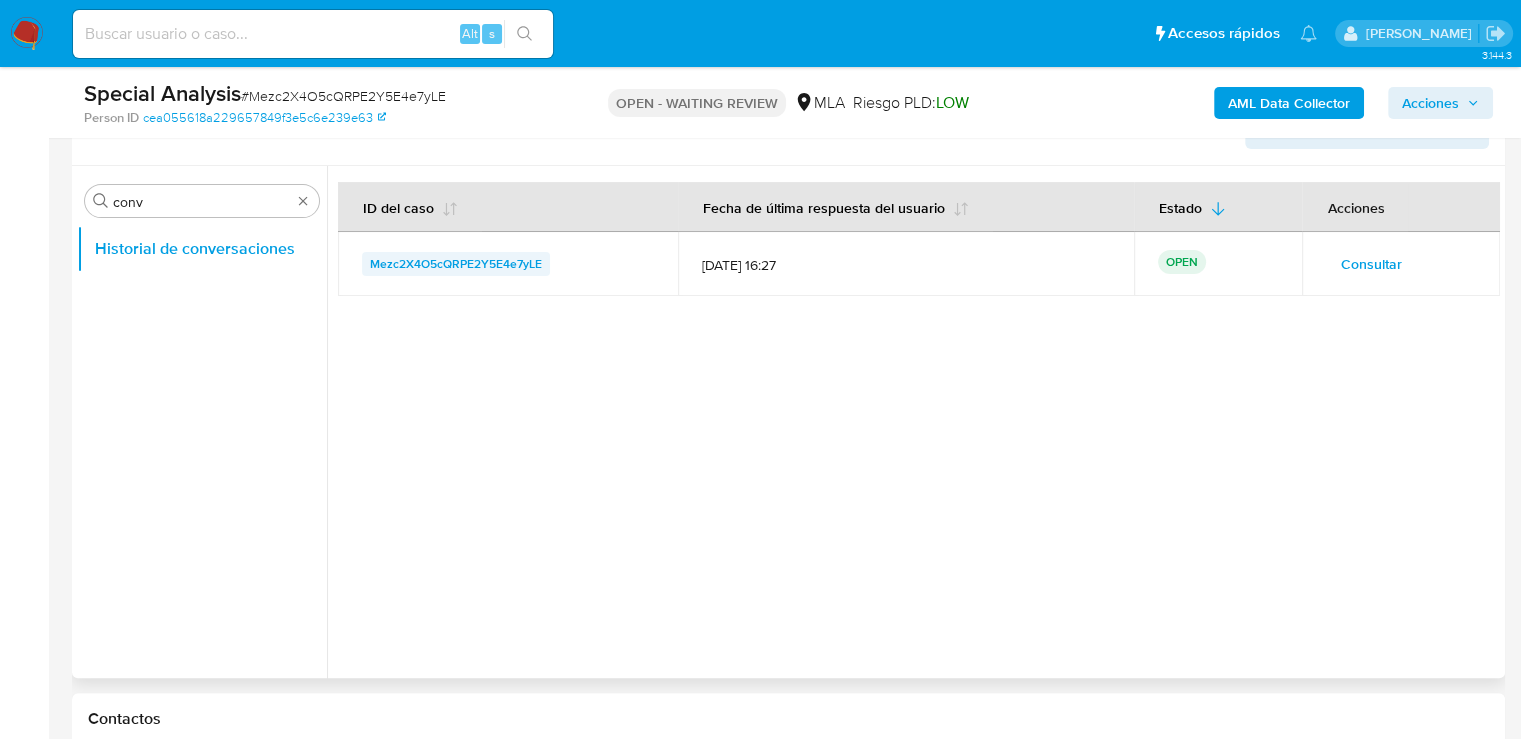click on "Mezc2X4O5cQRPE2Y5E4e7yLE" at bounding box center (456, 264) 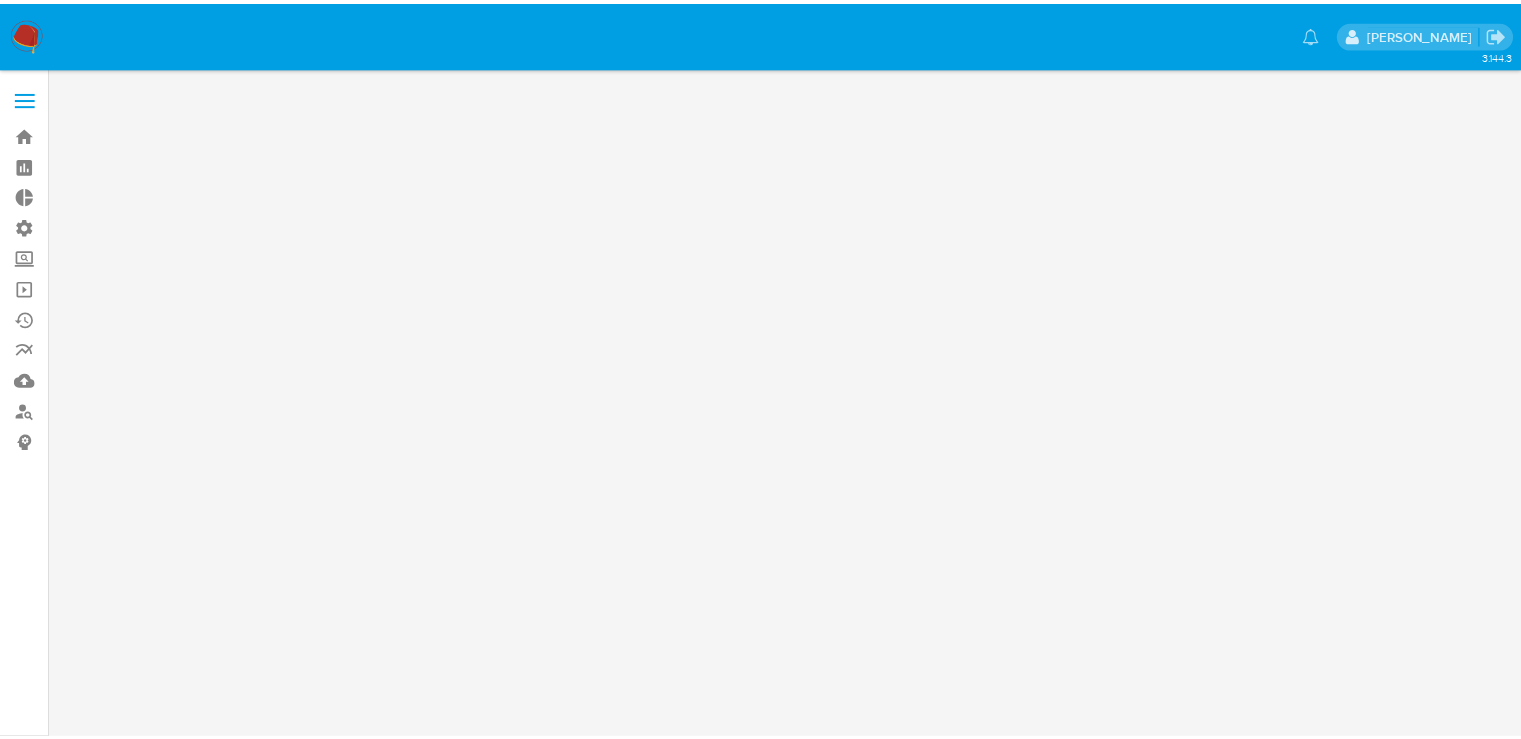 scroll, scrollTop: 0, scrollLeft: 0, axis: both 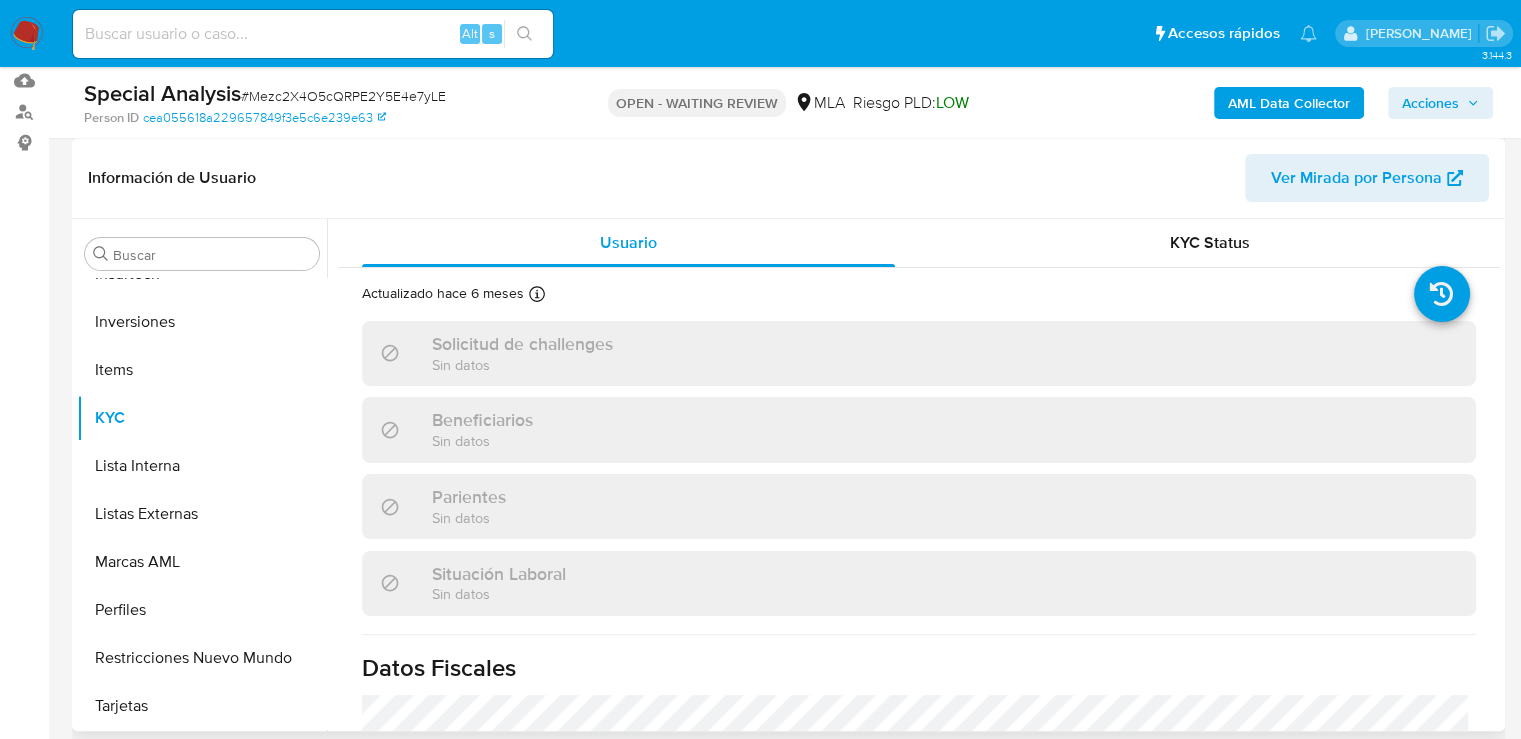 select on "10" 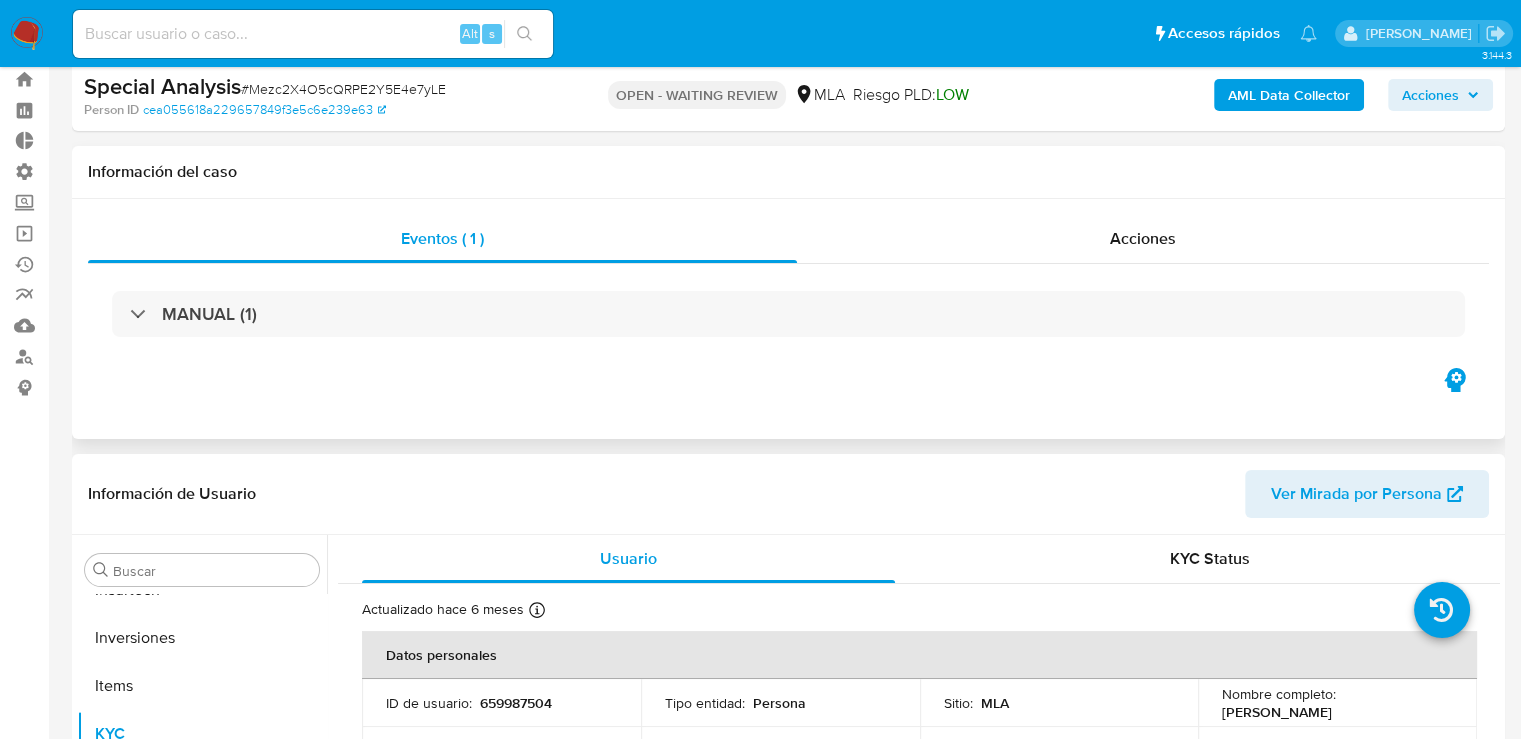 scroll, scrollTop: 0, scrollLeft: 0, axis: both 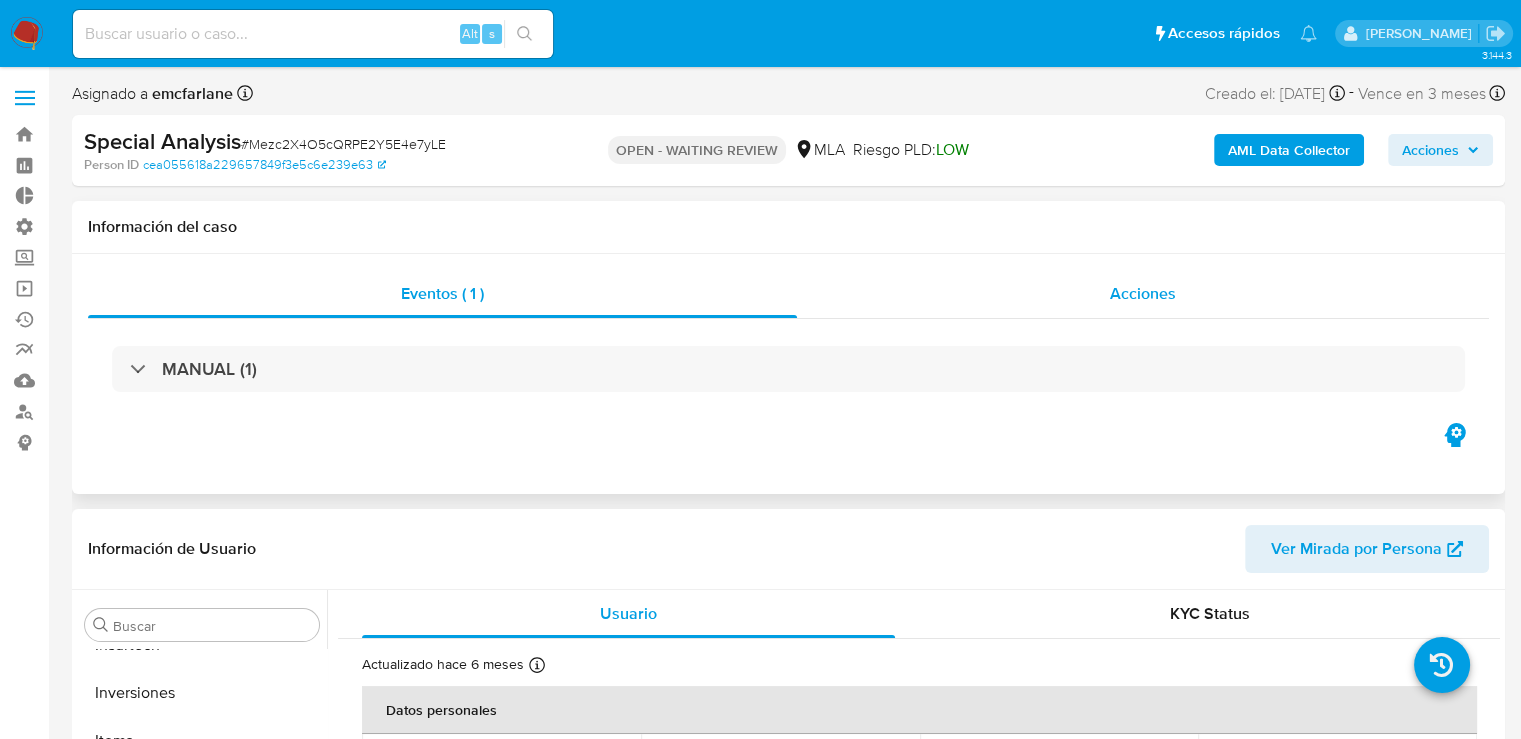 click on "Acciones" at bounding box center [1143, 294] 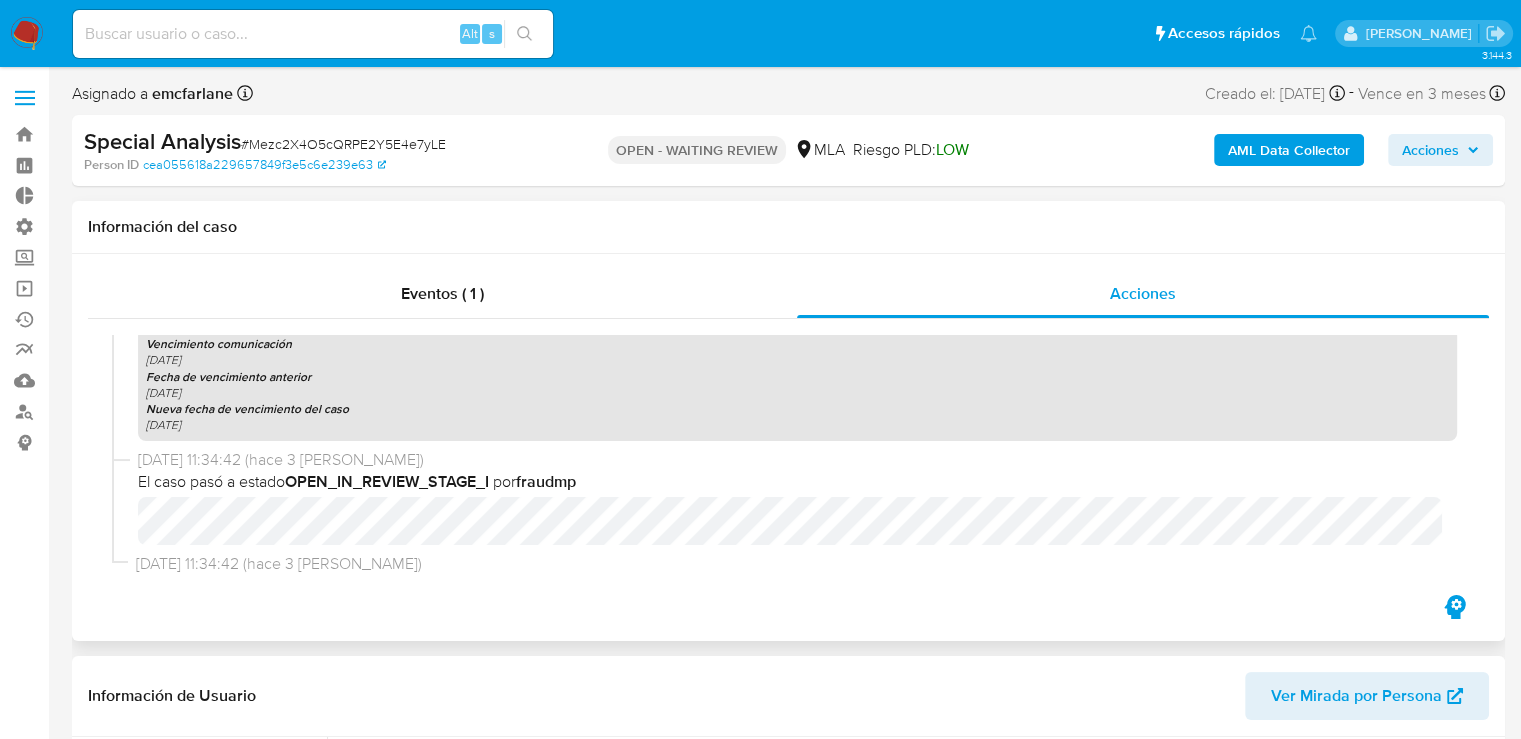 scroll, scrollTop: 584, scrollLeft: 0, axis: vertical 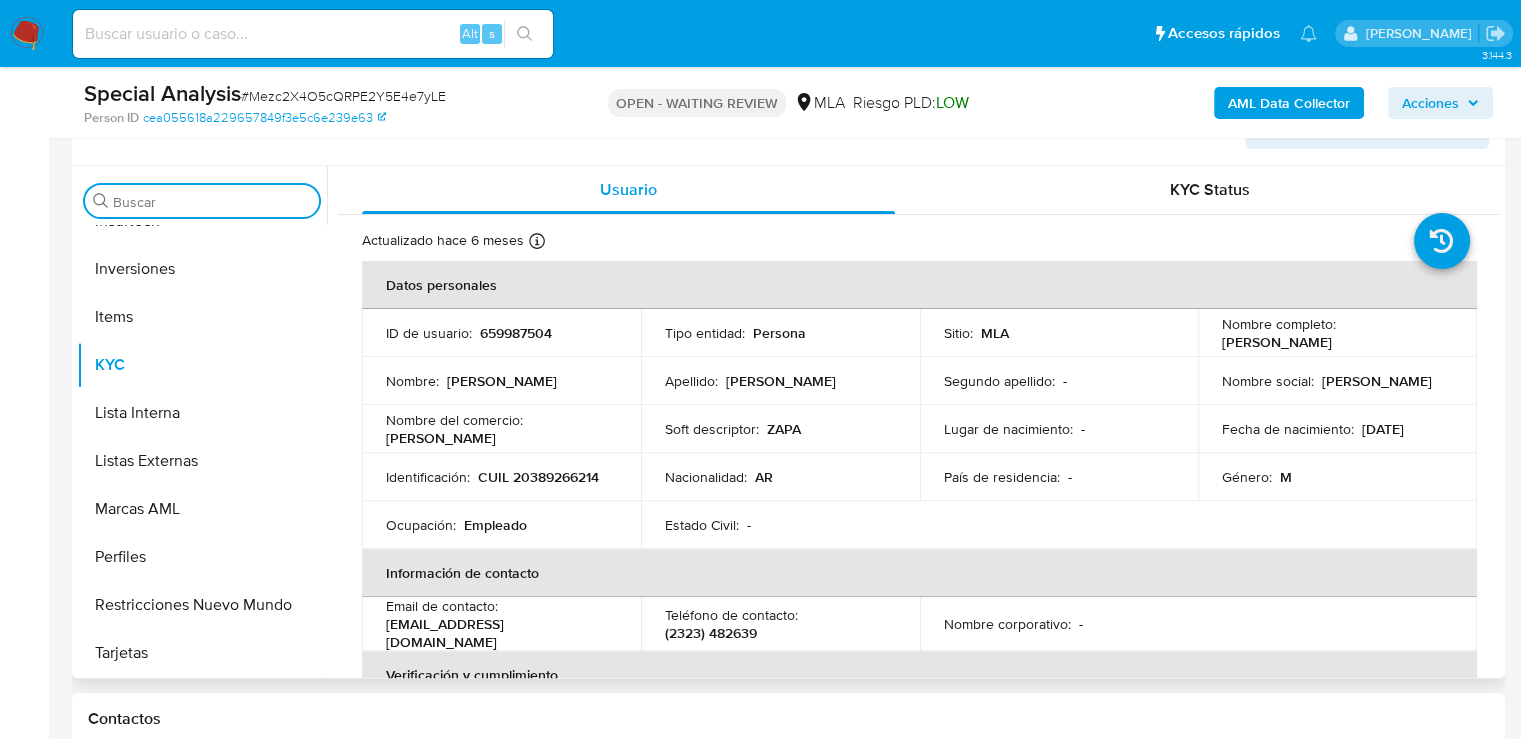 click on "Buscar" at bounding box center (212, 202) 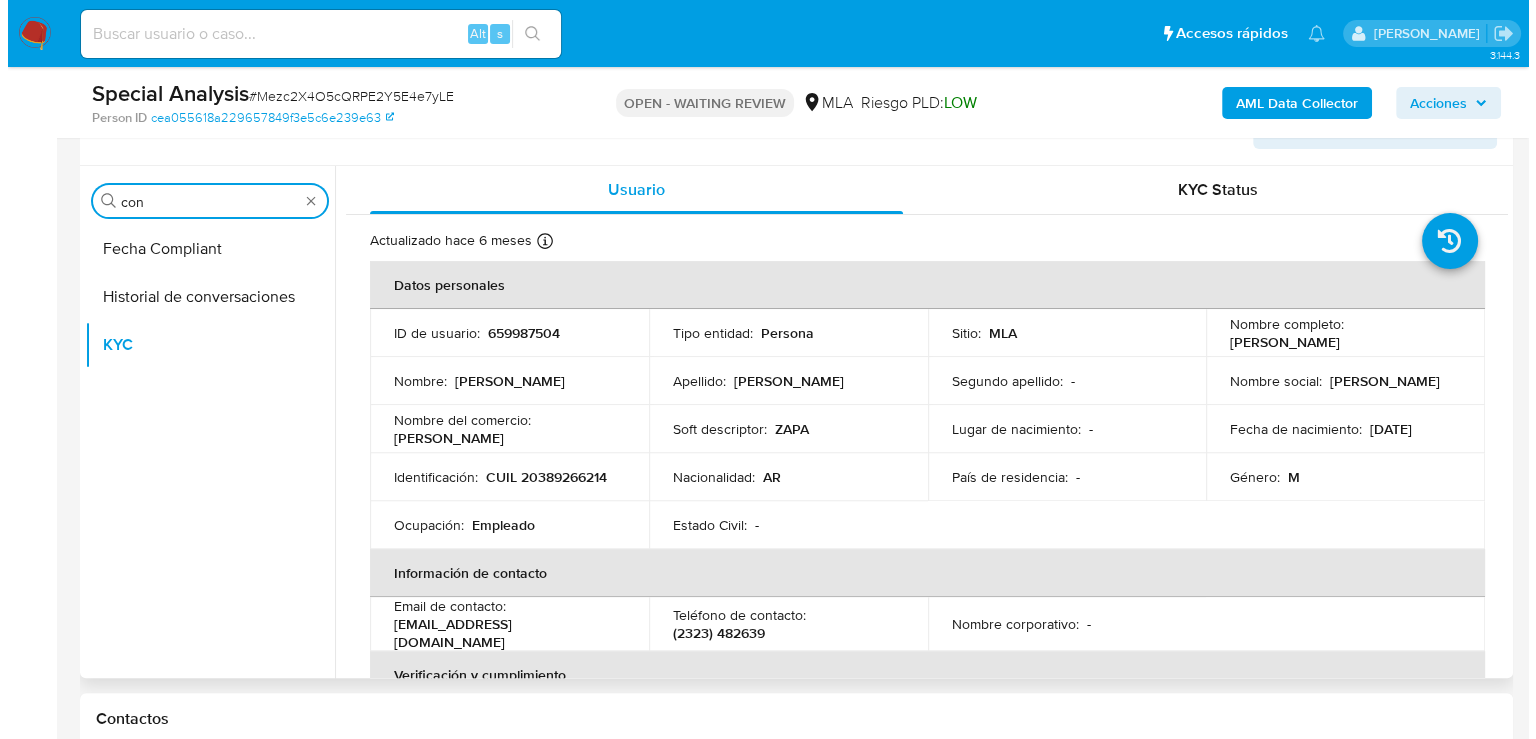 scroll, scrollTop: 0, scrollLeft: 0, axis: both 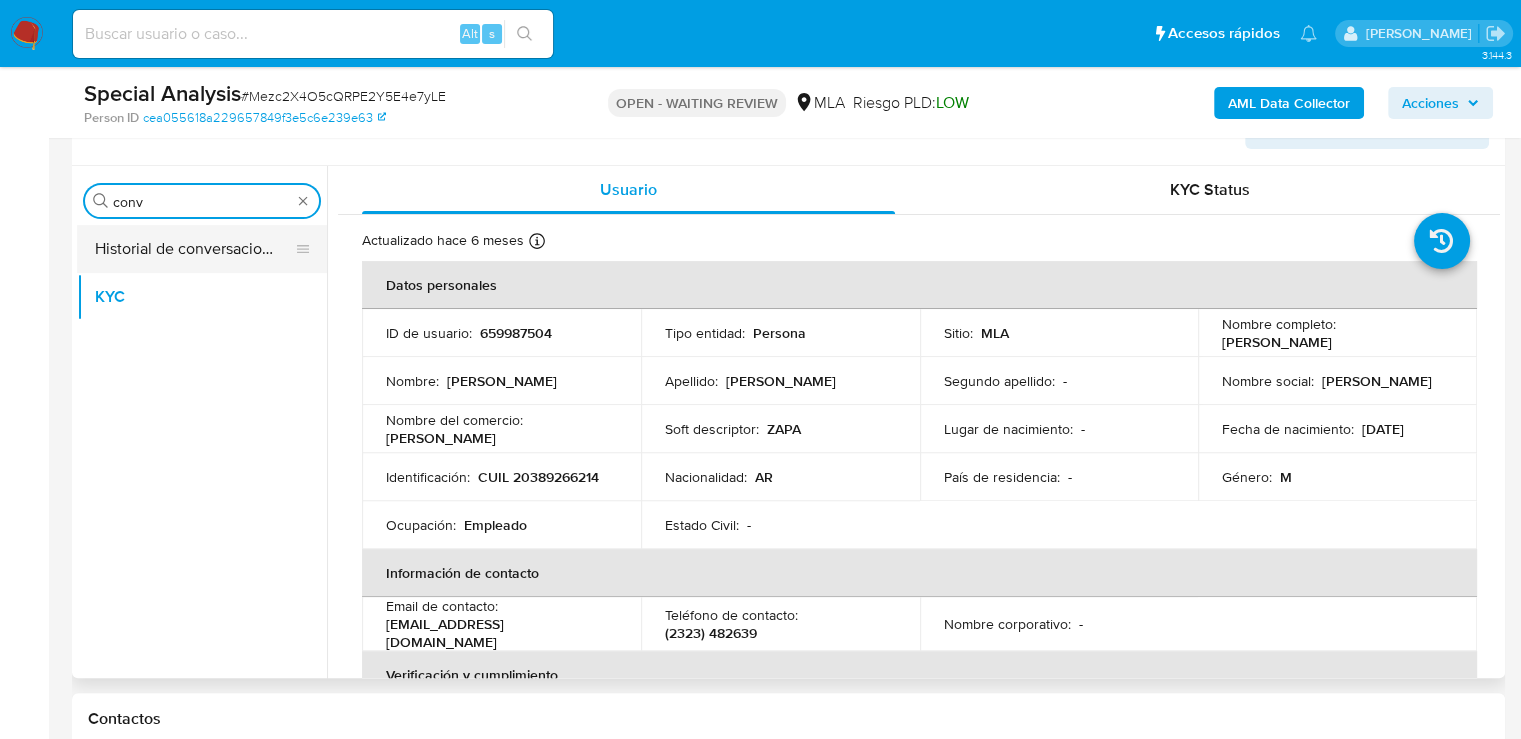 type on "conv" 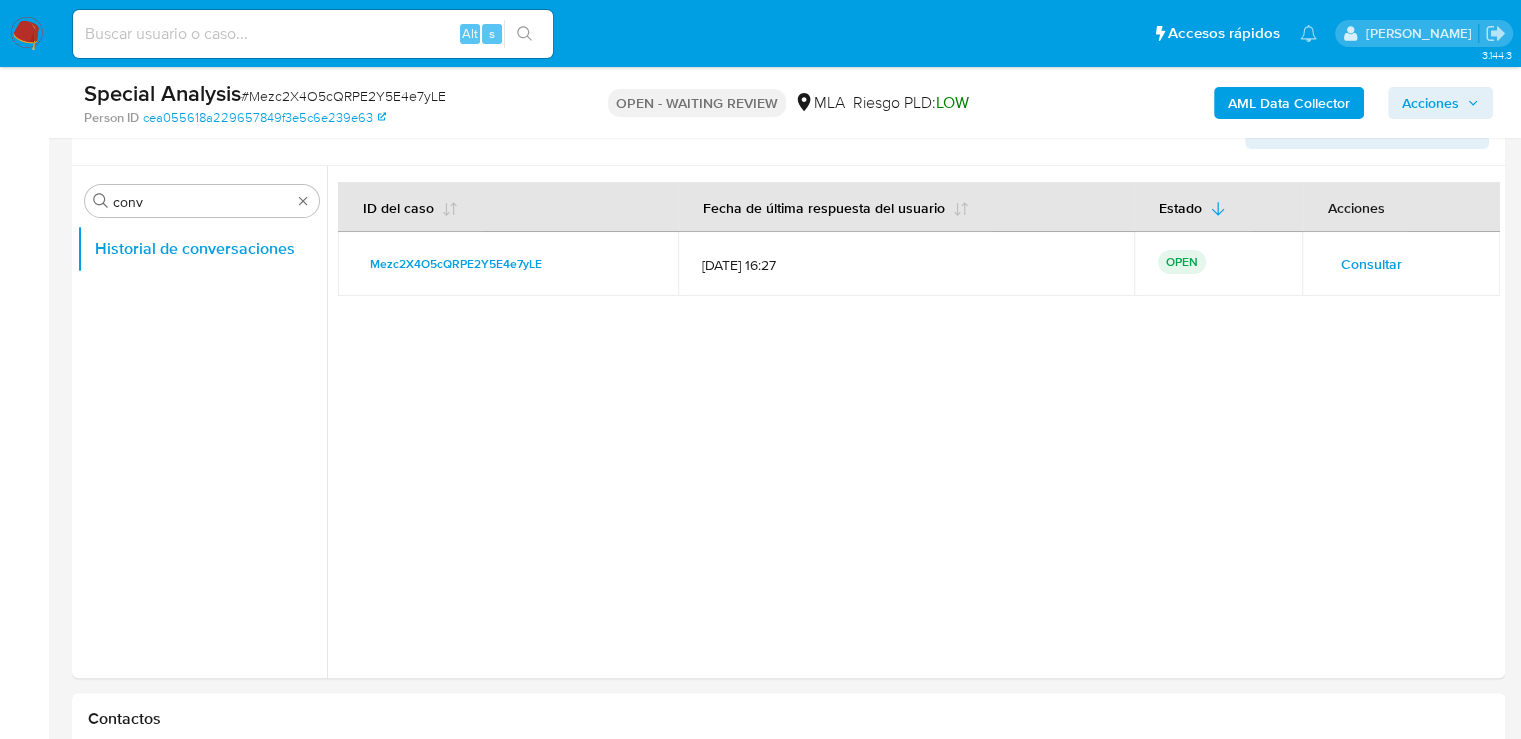 click on "OPEN" at bounding box center [1182, 262] 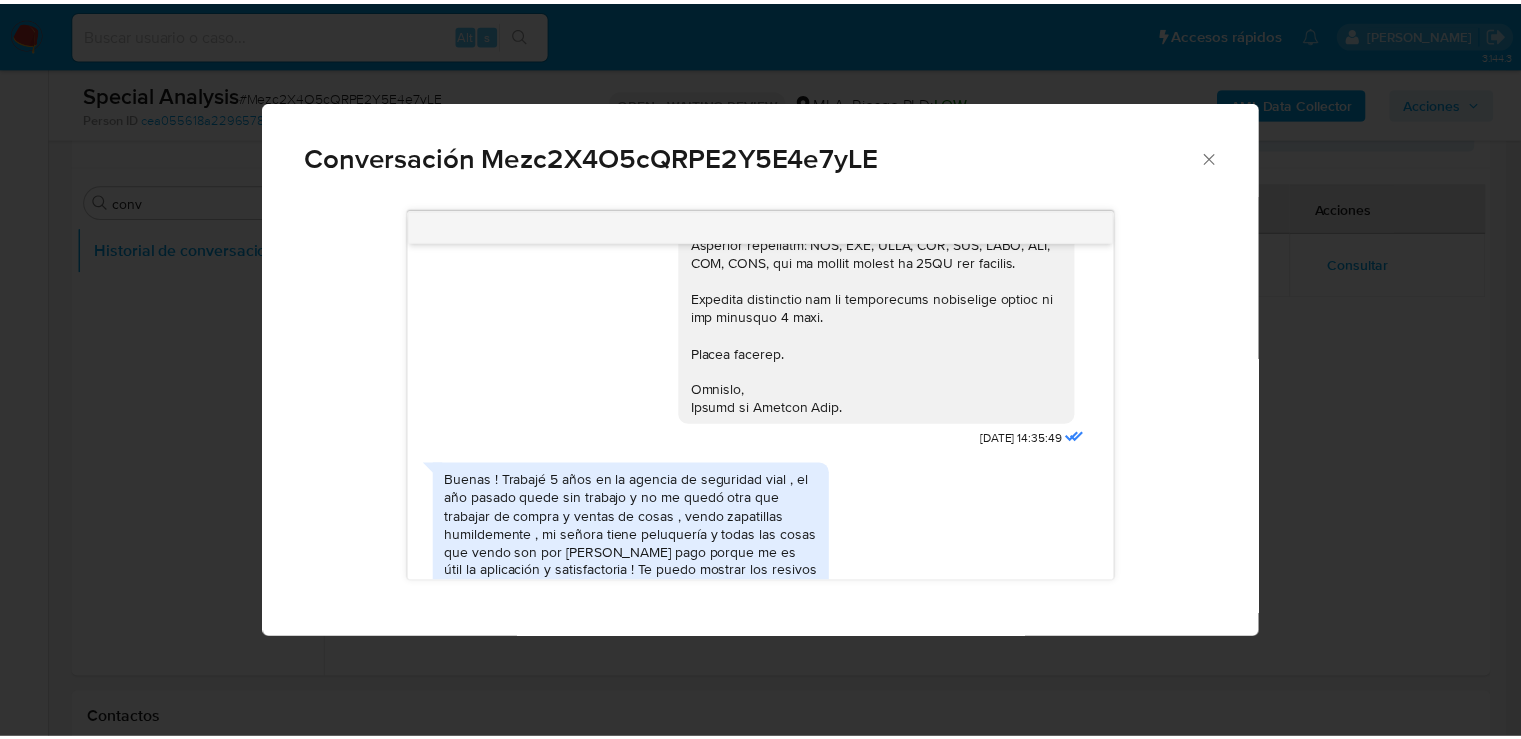 scroll, scrollTop: 1025, scrollLeft: 0, axis: vertical 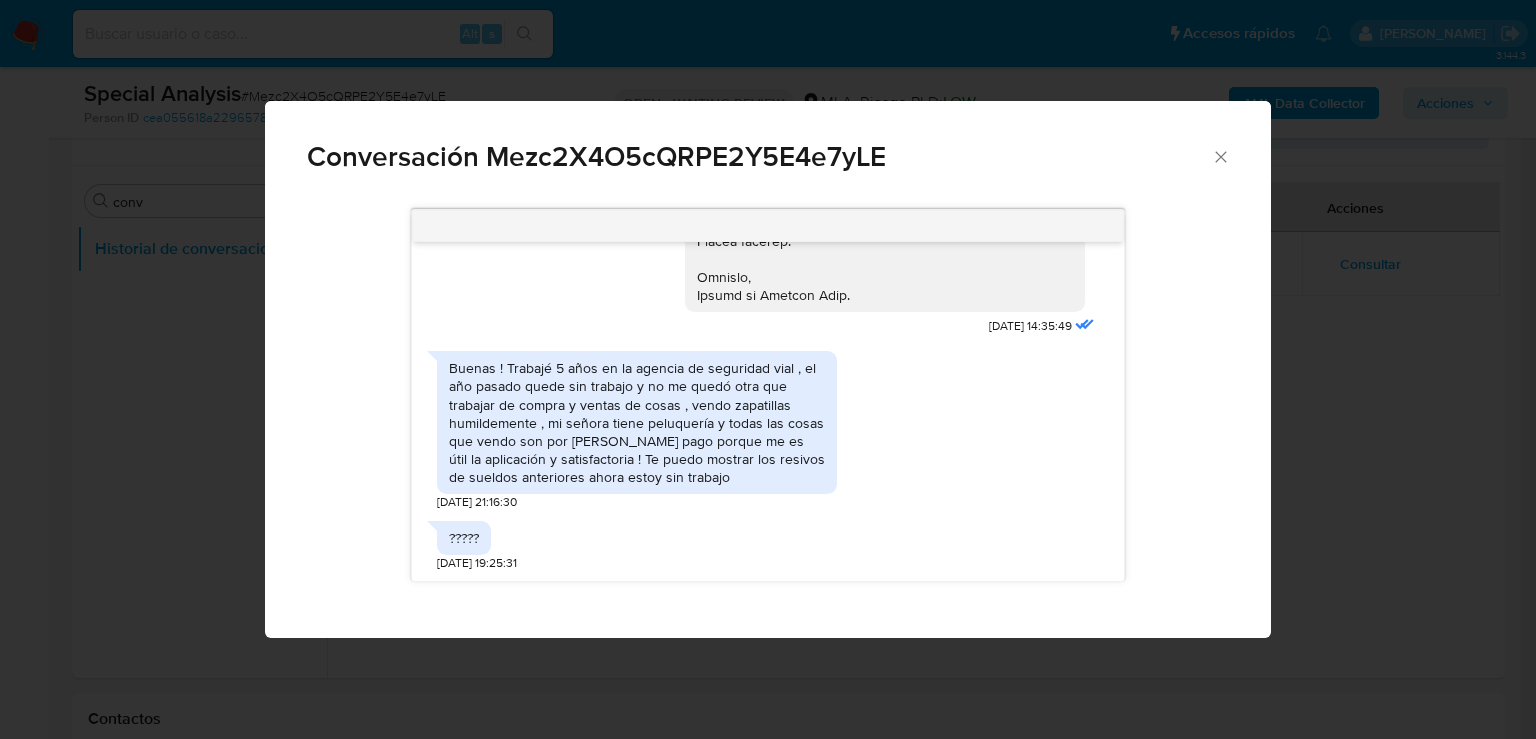 click on "????? 06/07/2025 19:25:31" at bounding box center (478, 541) 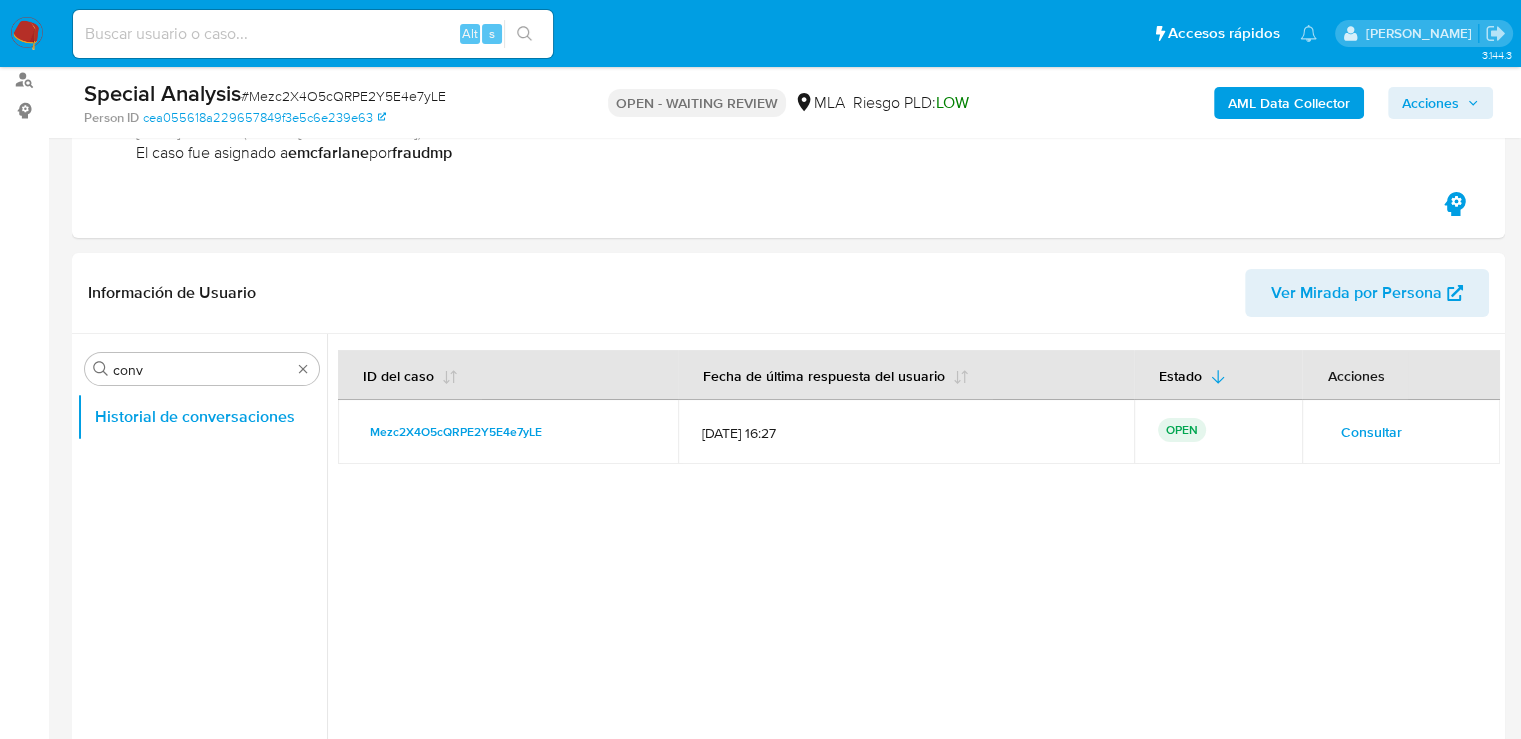 scroll, scrollTop: 0, scrollLeft: 0, axis: both 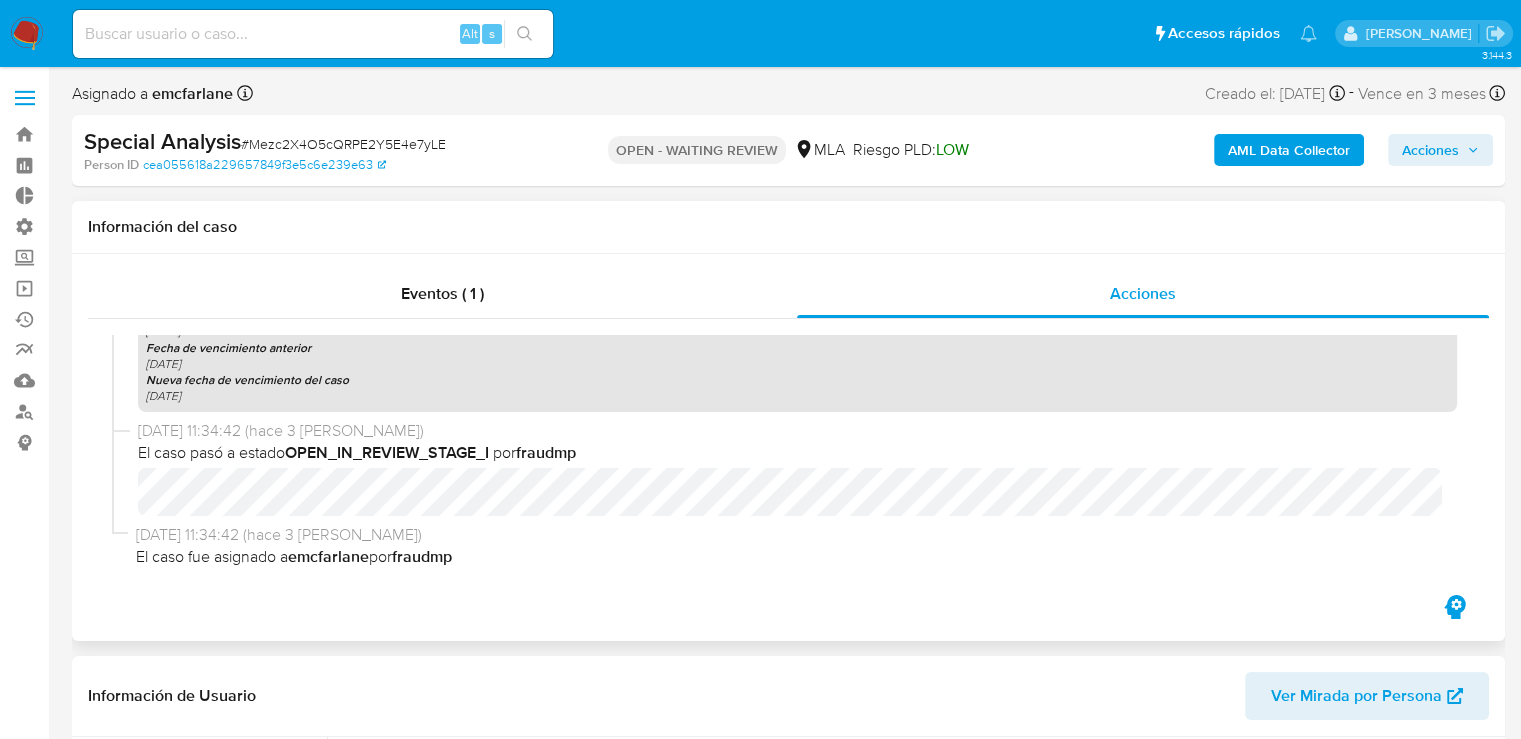 click on "Información del caso" at bounding box center [788, 227] 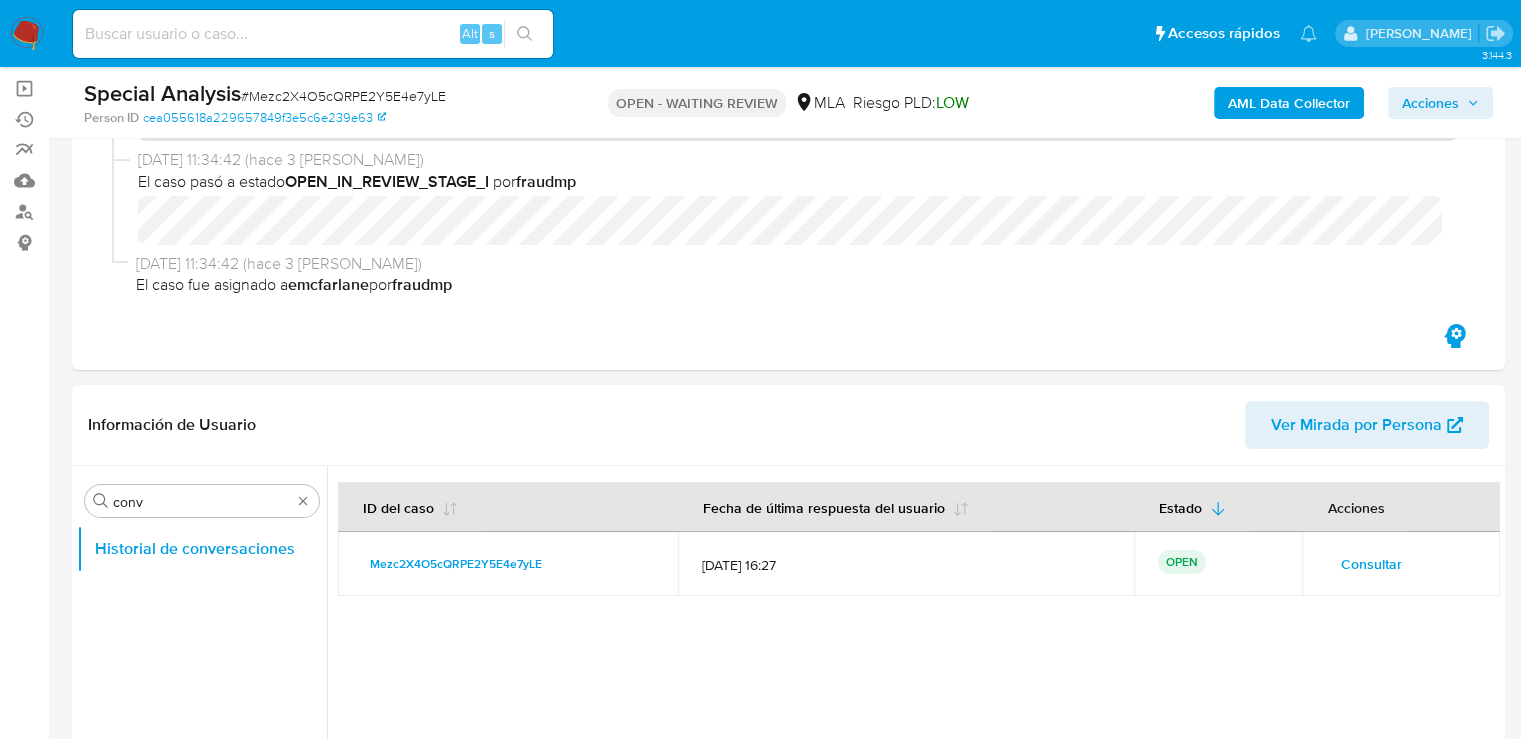 scroll, scrollTop: 300, scrollLeft: 0, axis: vertical 